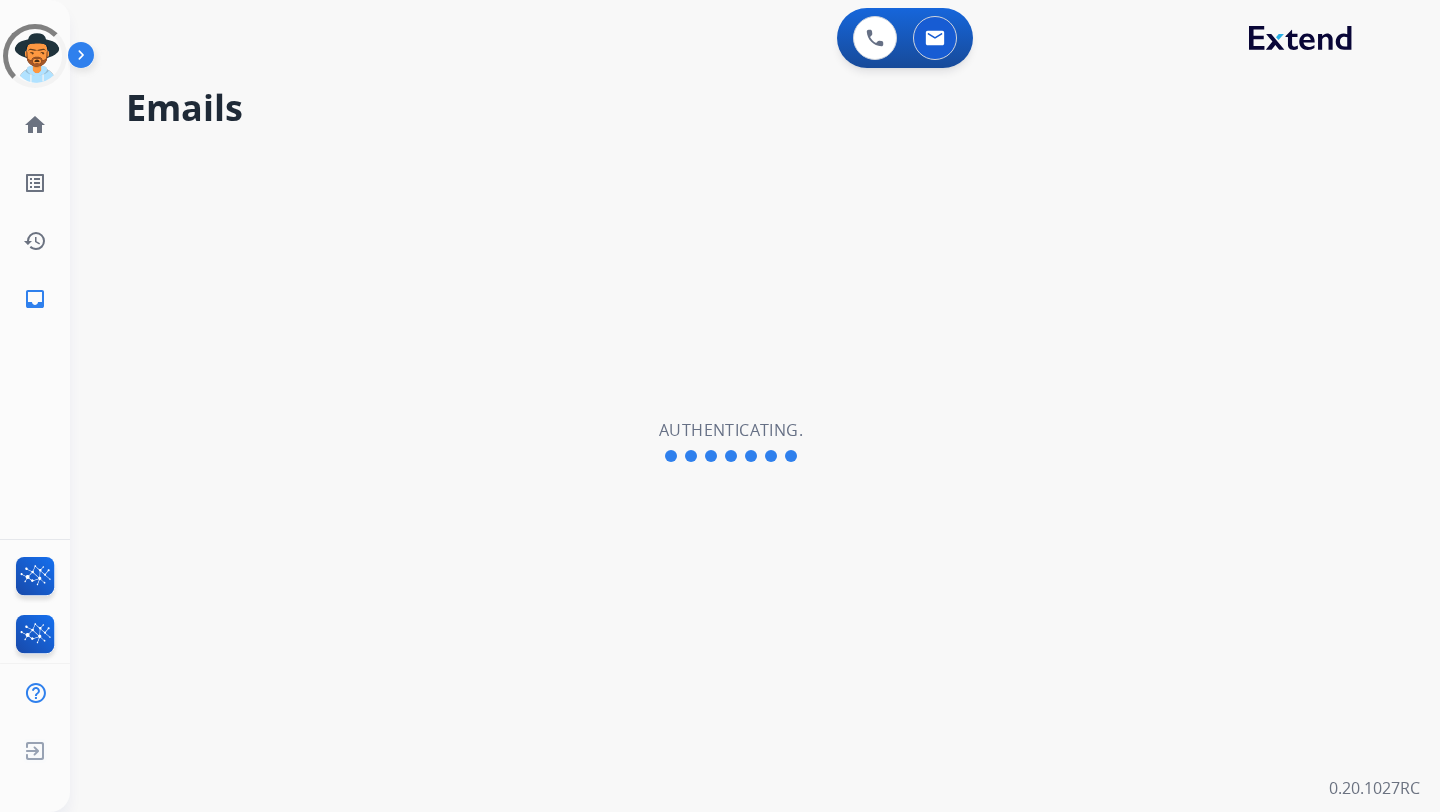 scroll, scrollTop: 0, scrollLeft: 0, axis: both 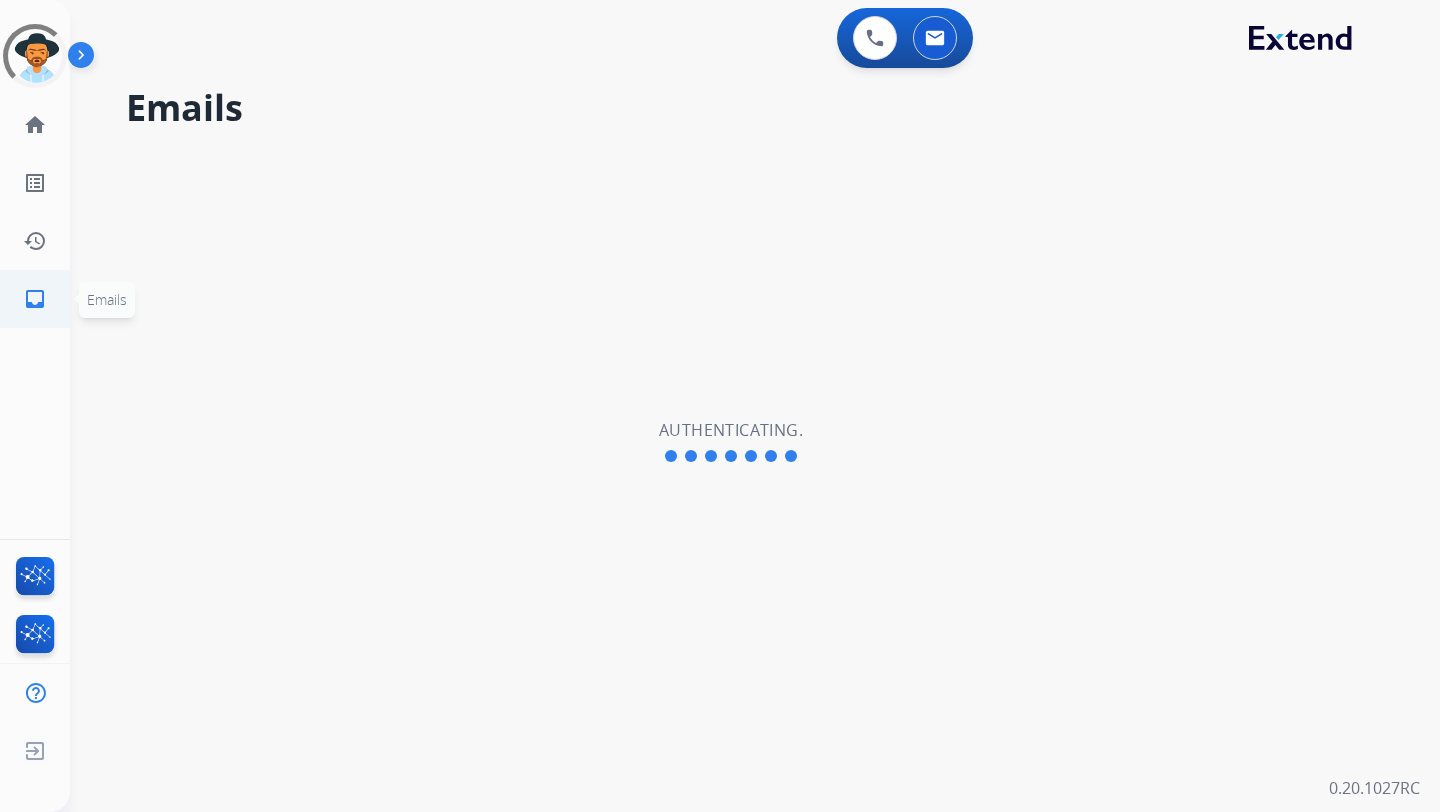 click on "inbox" 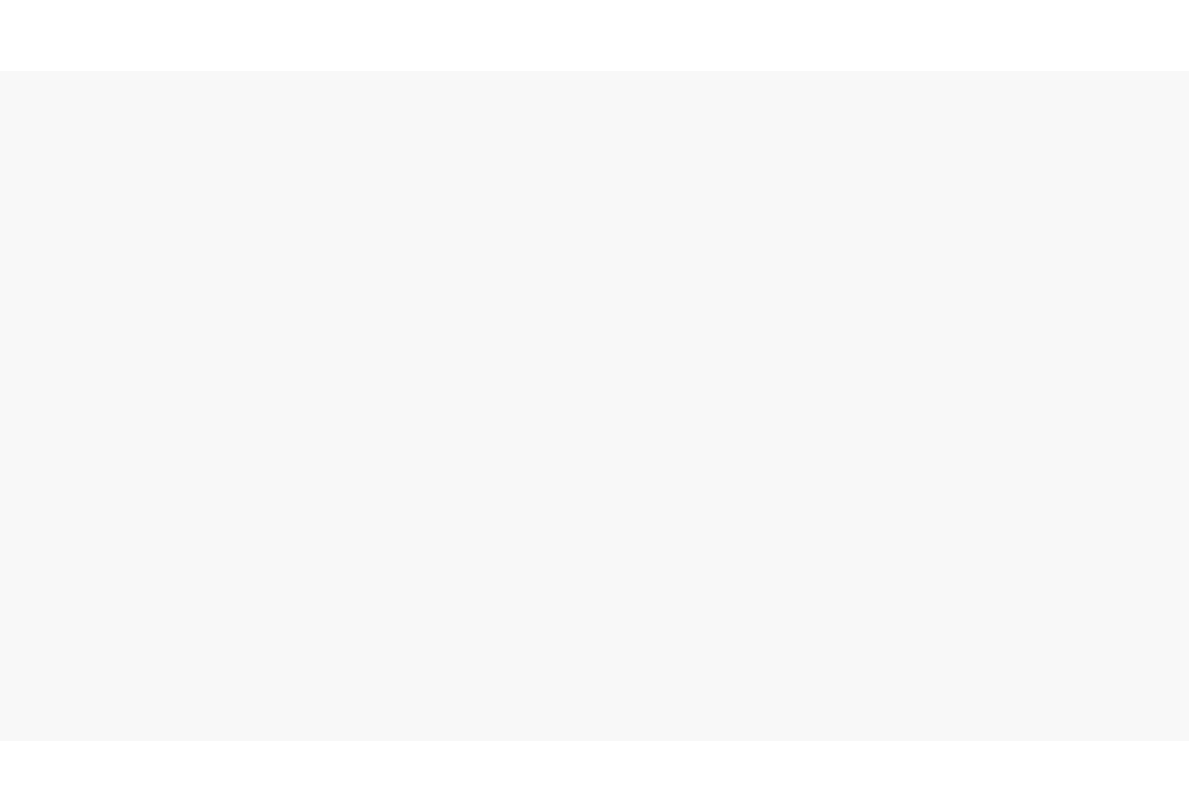 scroll, scrollTop: 0, scrollLeft: 0, axis: both 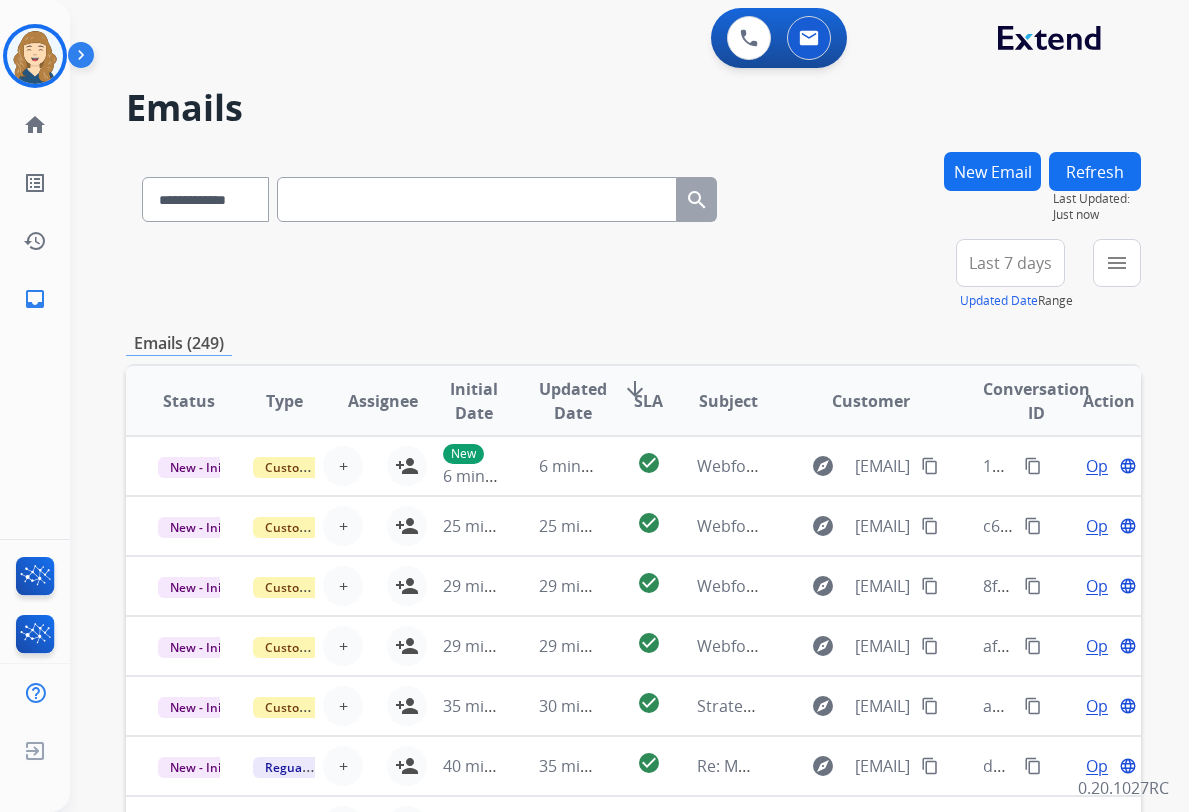 click on "Last 7 days" at bounding box center [1010, 263] 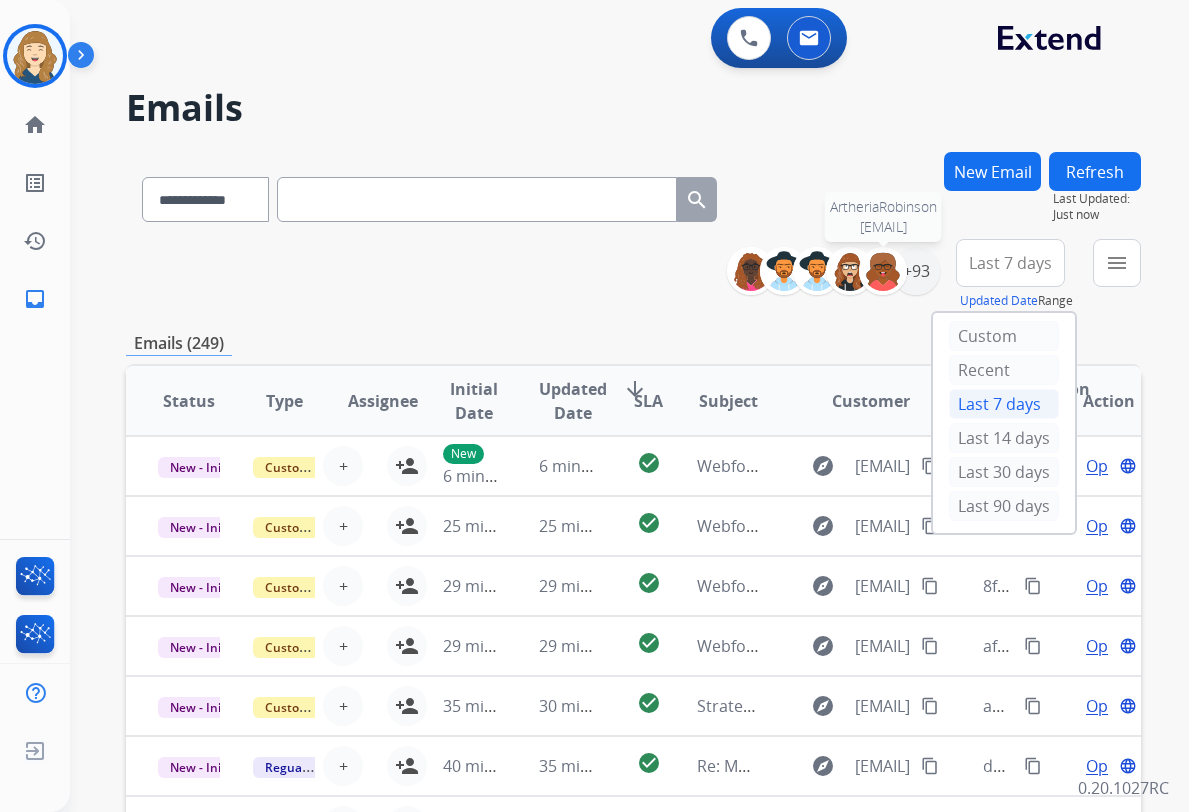 click at bounding box center (883, 271) 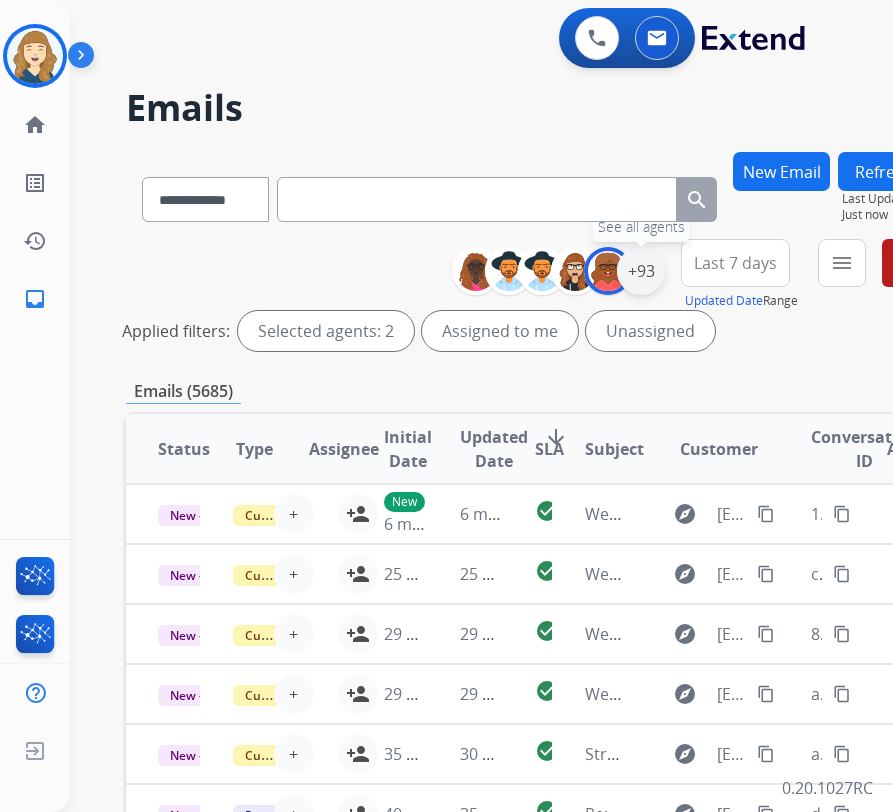 click on "+93" at bounding box center (641, 271) 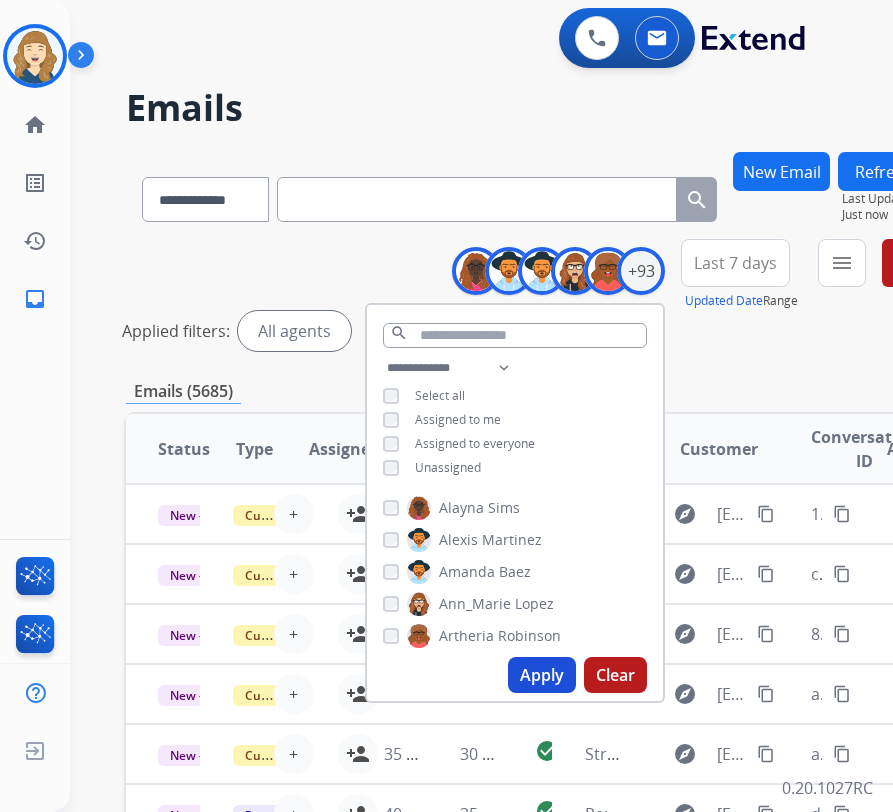 click on "Apply" at bounding box center (542, 675) 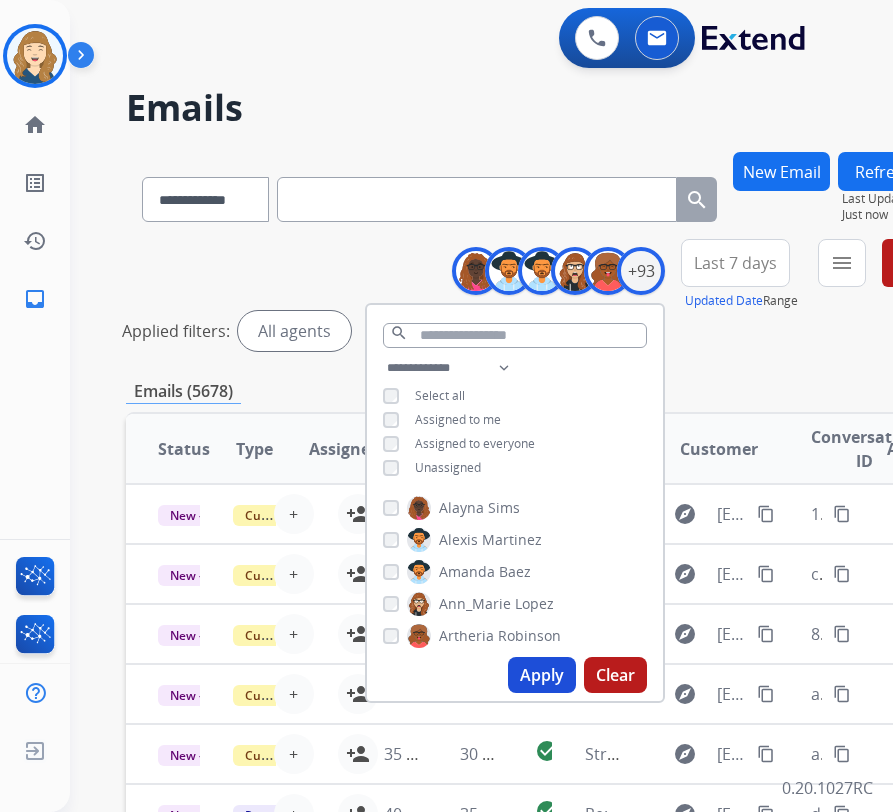 click on "Applied filters: All agents" at bounding box center (524, 331) 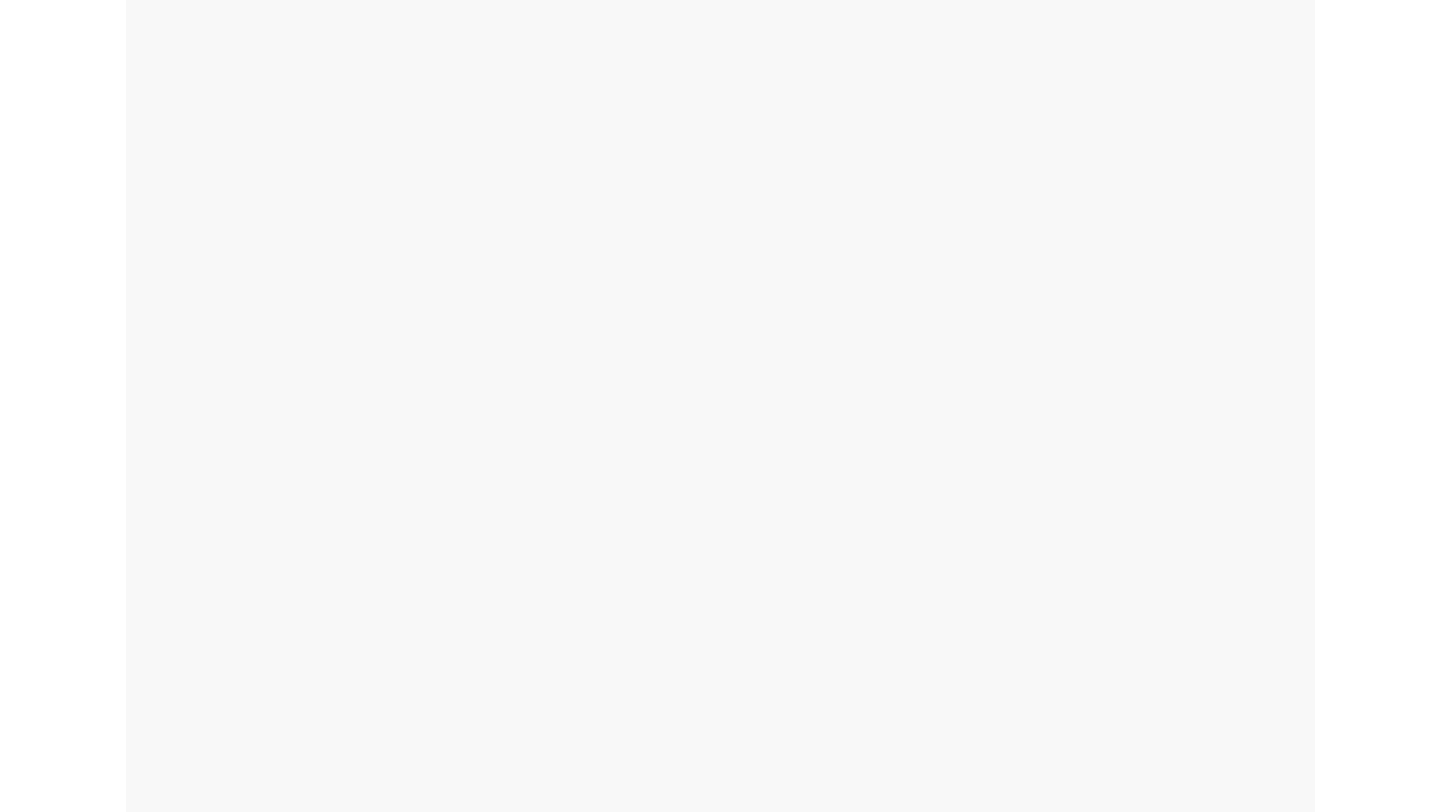 scroll, scrollTop: 0, scrollLeft: 0, axis: both 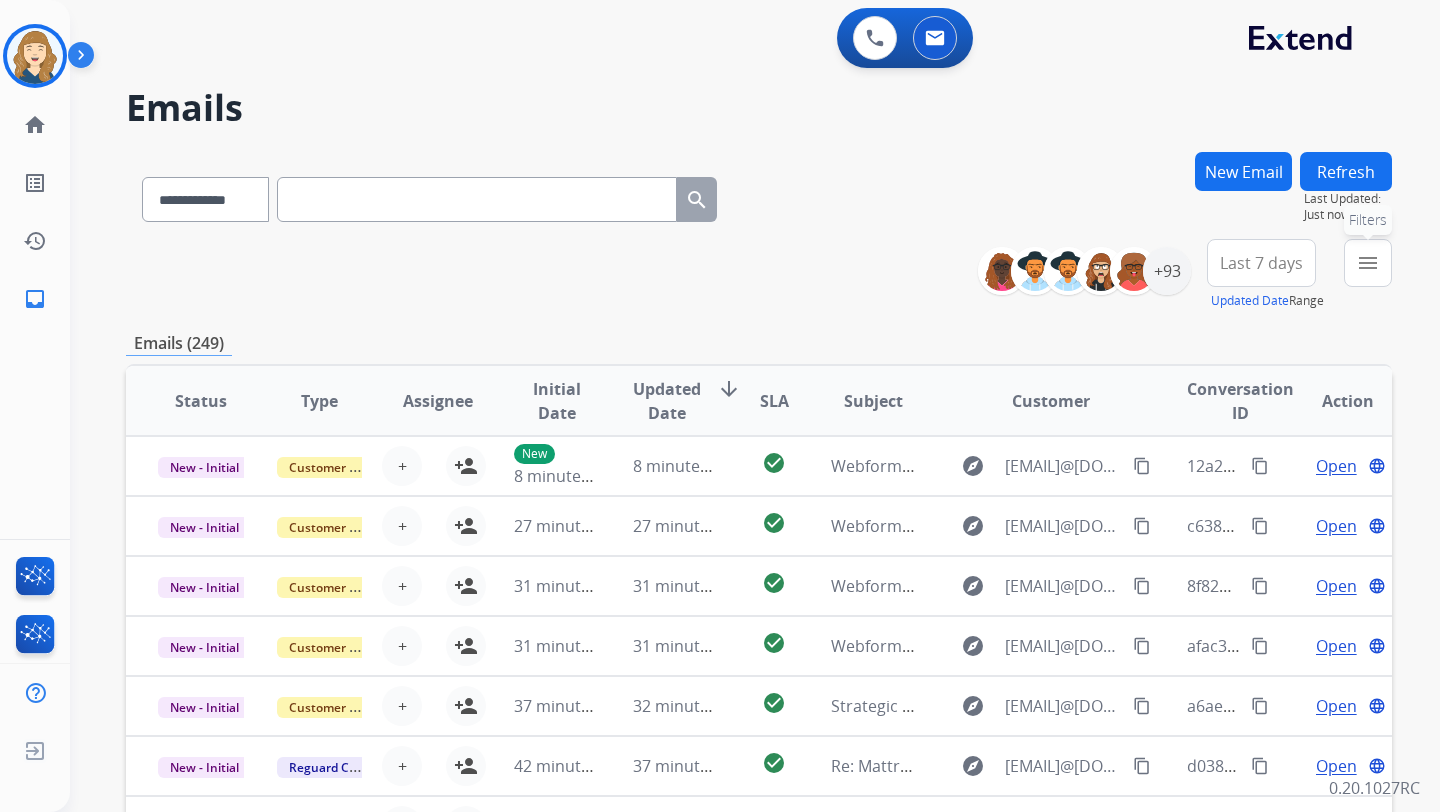 click on "menu" at bounding box center [1368, 263] 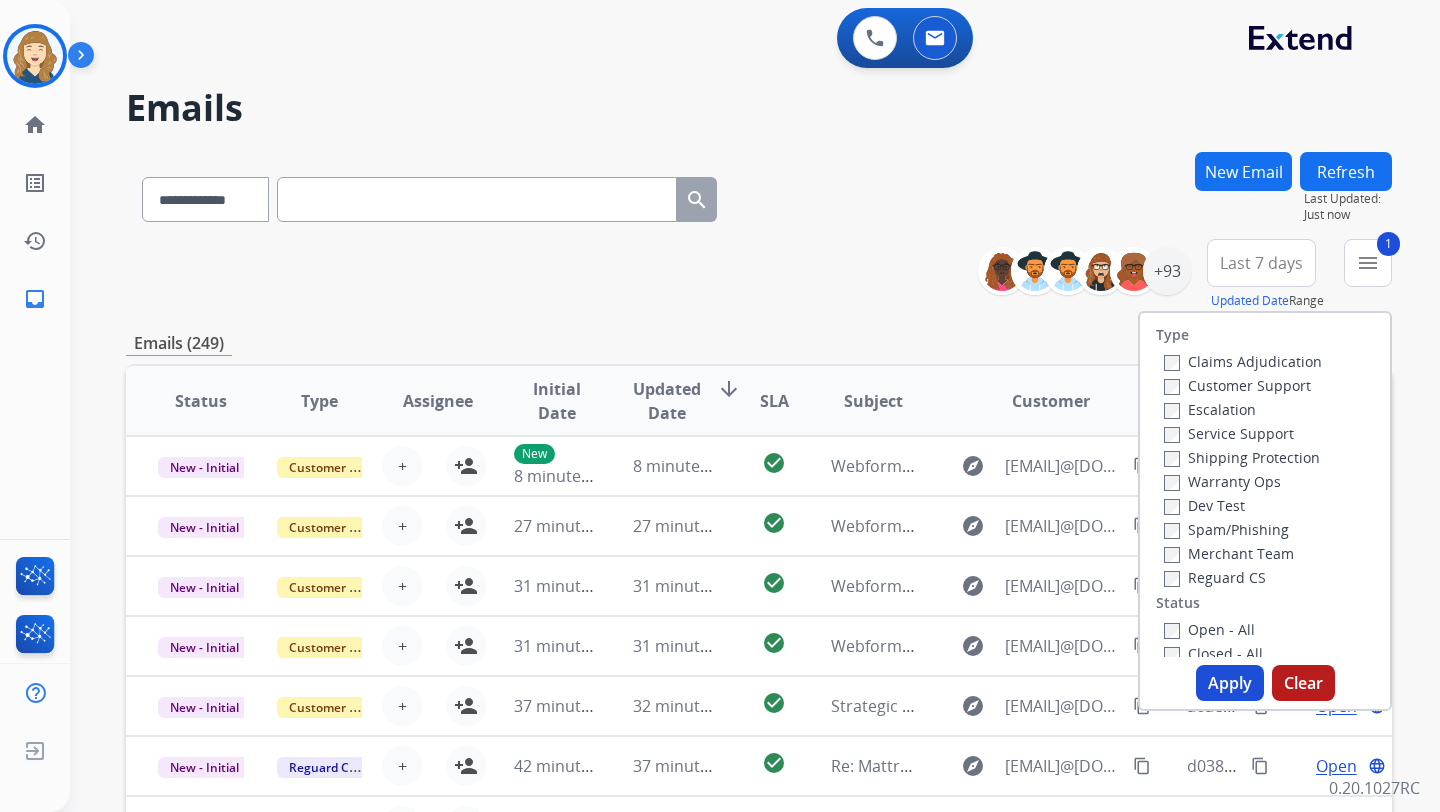 click on "Apply" at bounding box center (1230, 683) 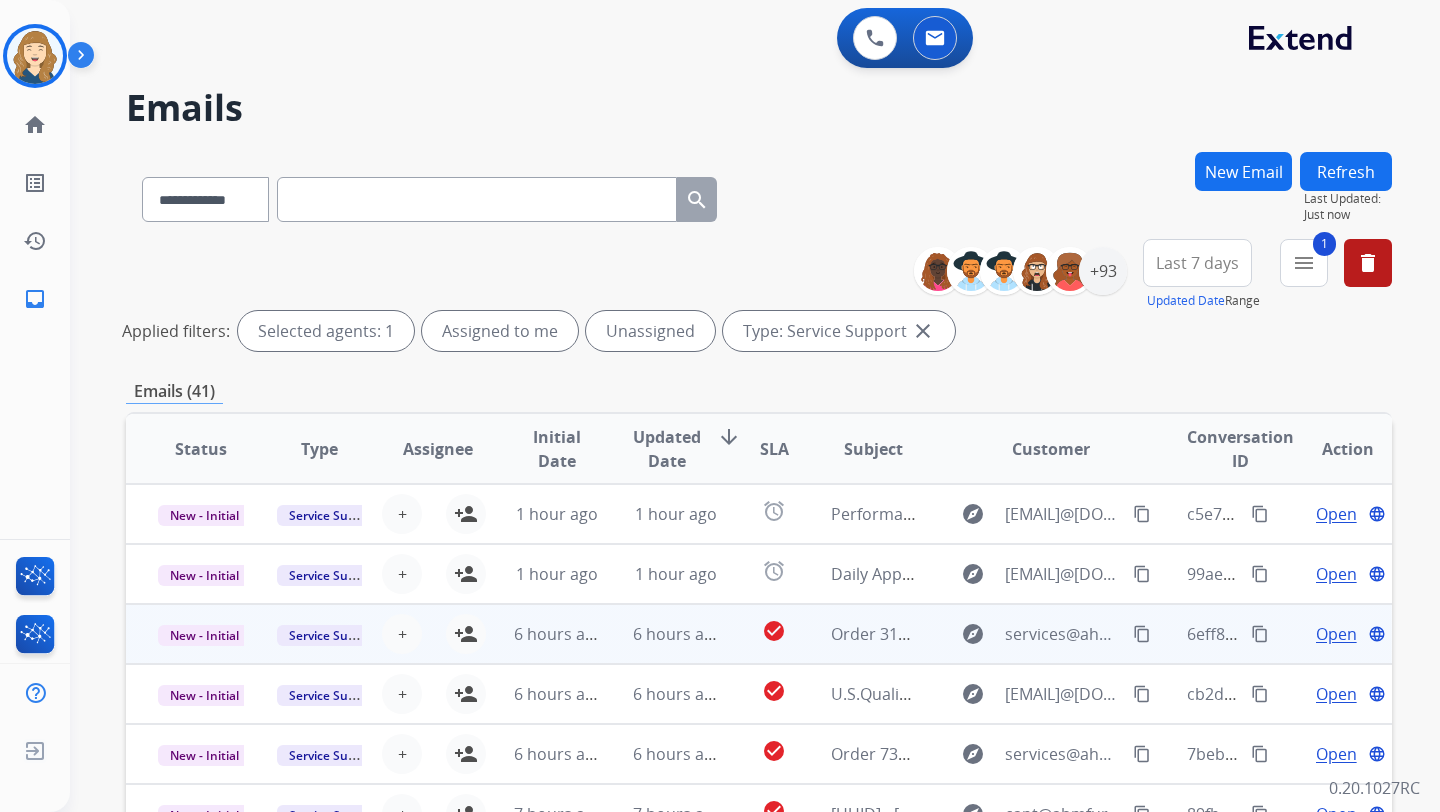 scroll, scrollTop: 2, scrollLeft: 0, axis: vertical 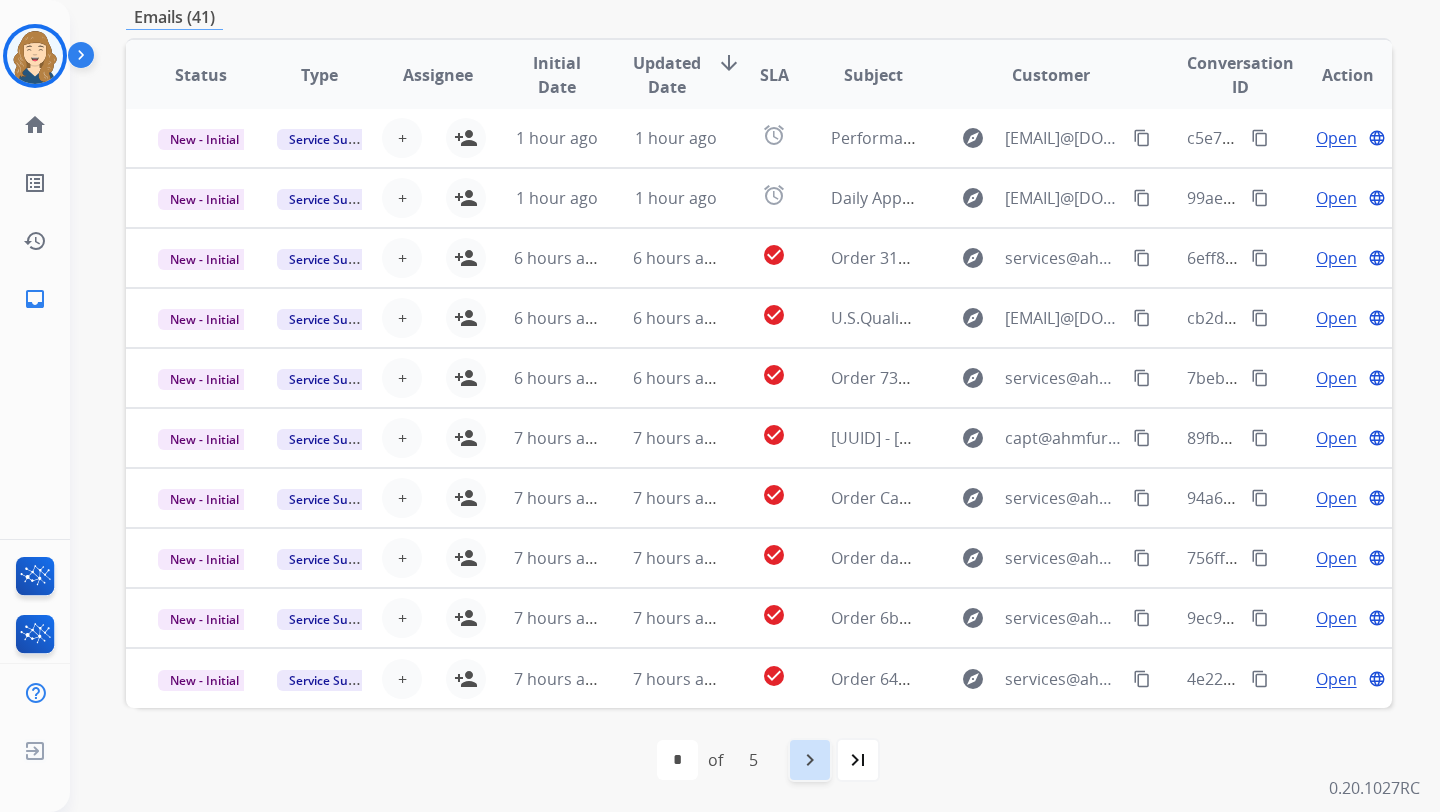 click on "navigate_next" at bounding box center (810, 760) 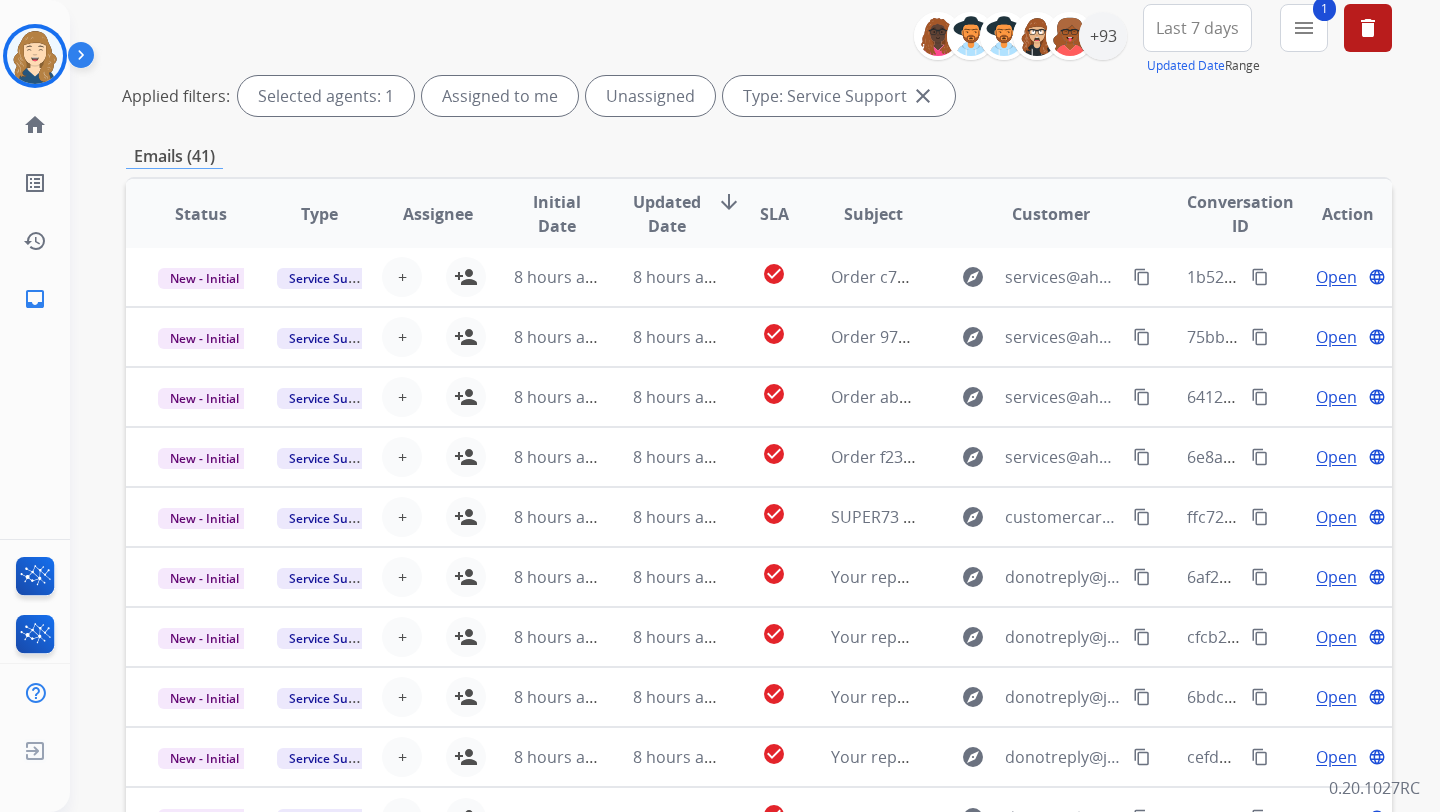 scroll, scrollTop: 236, scrollLeft: 0, axis: vertical 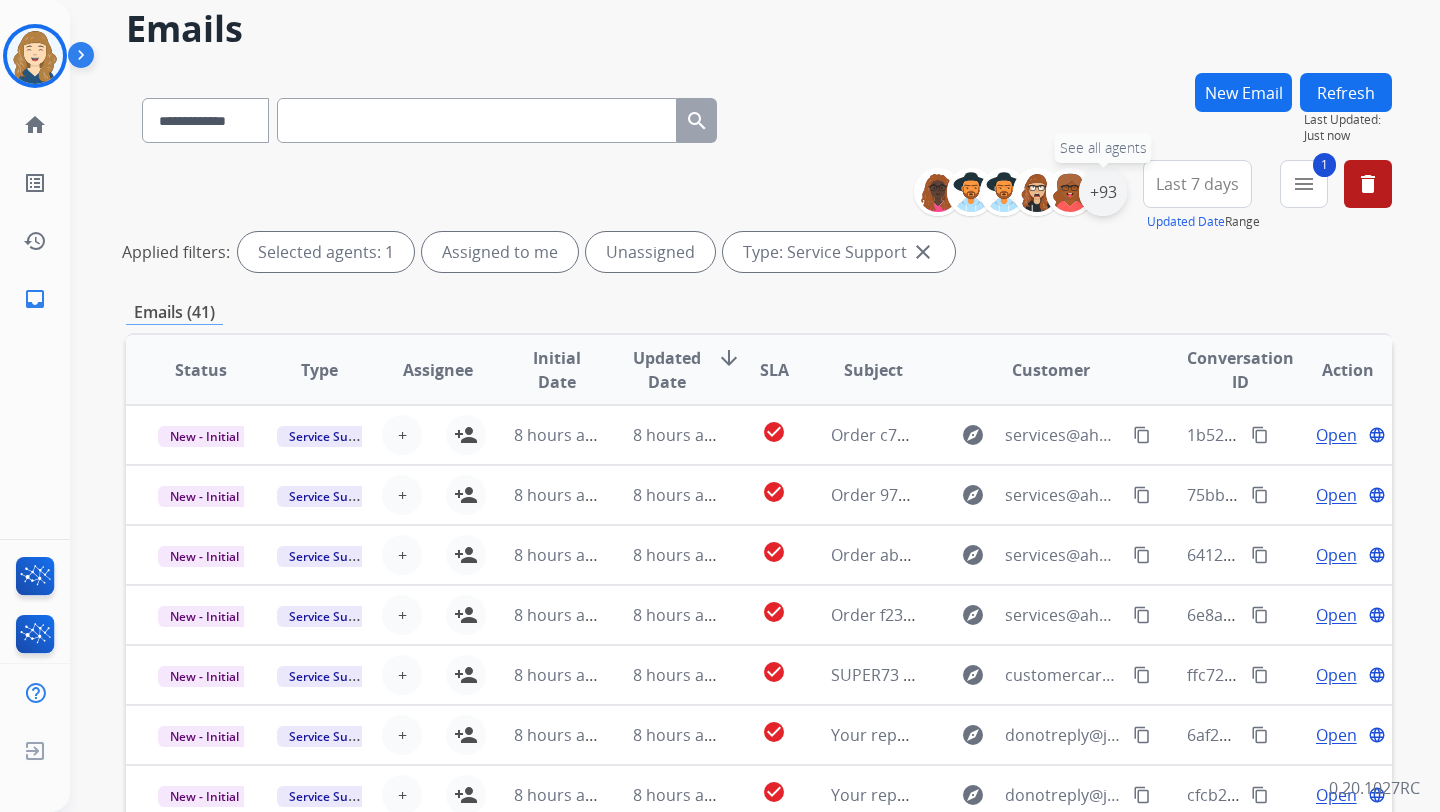 click on "+93" at bounding box center [1103, 192] 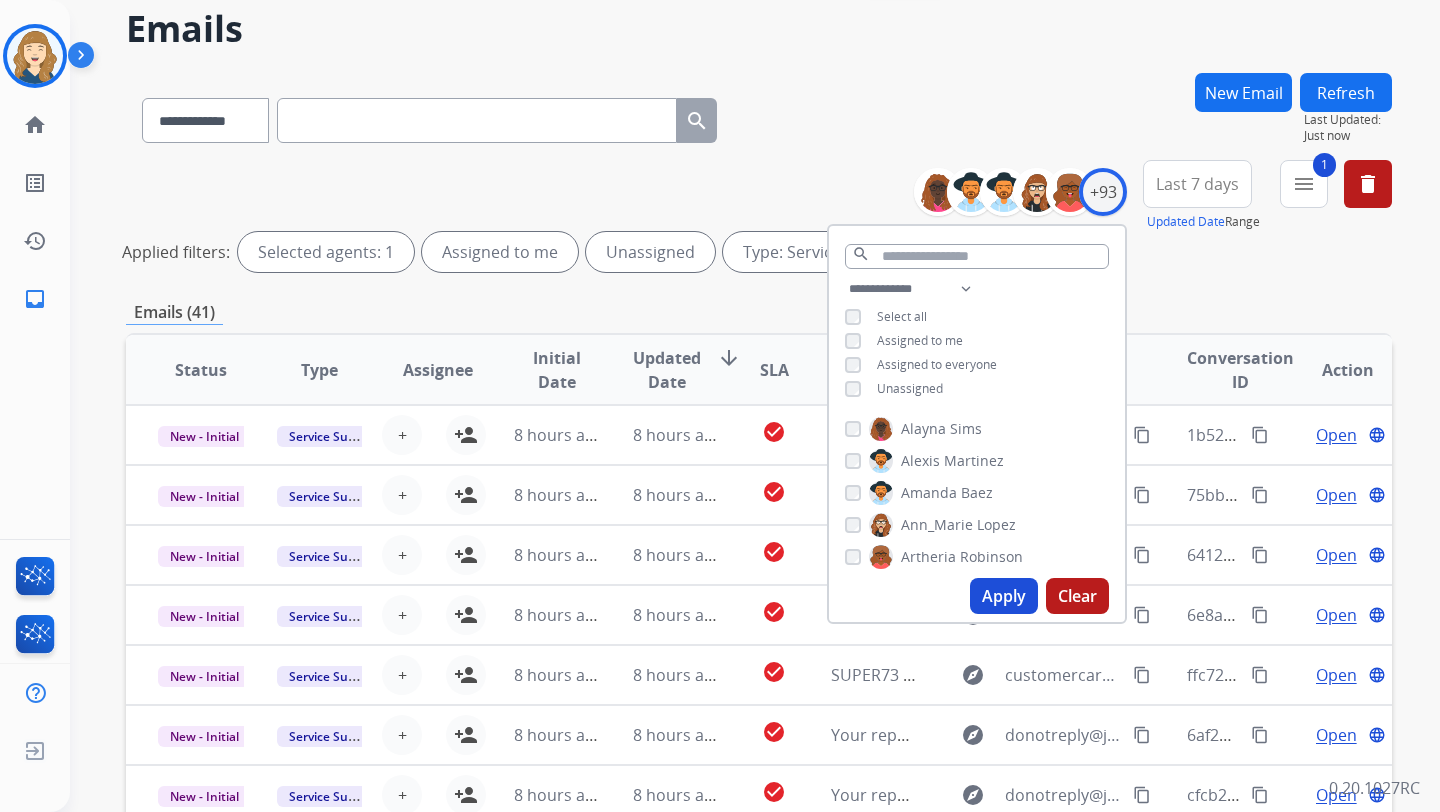 click on "**********" at bounding box center (977, 341) 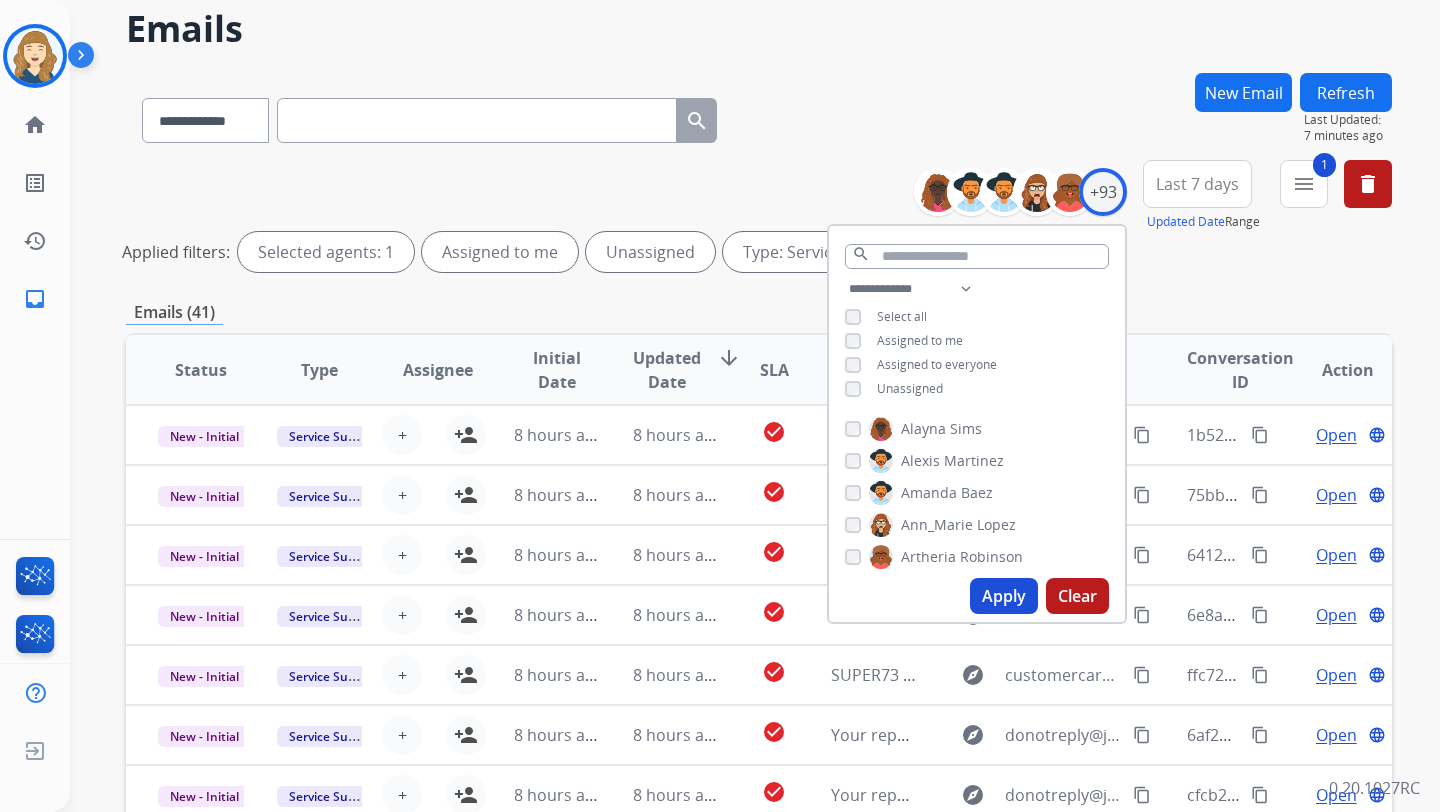 click on "Select all" at bounding box center (886, 317) 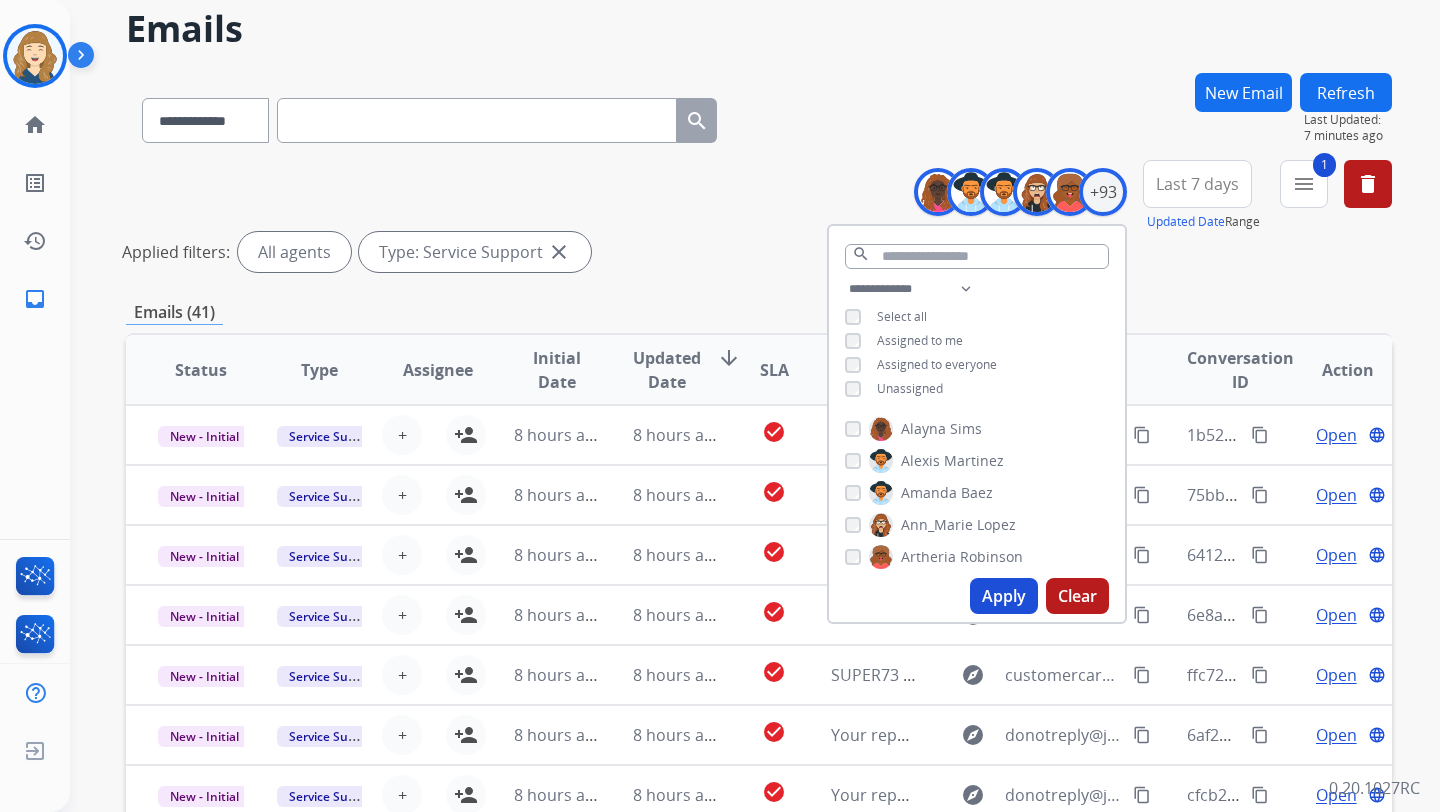 click on "Apply" at bounding box center [1004, 596] 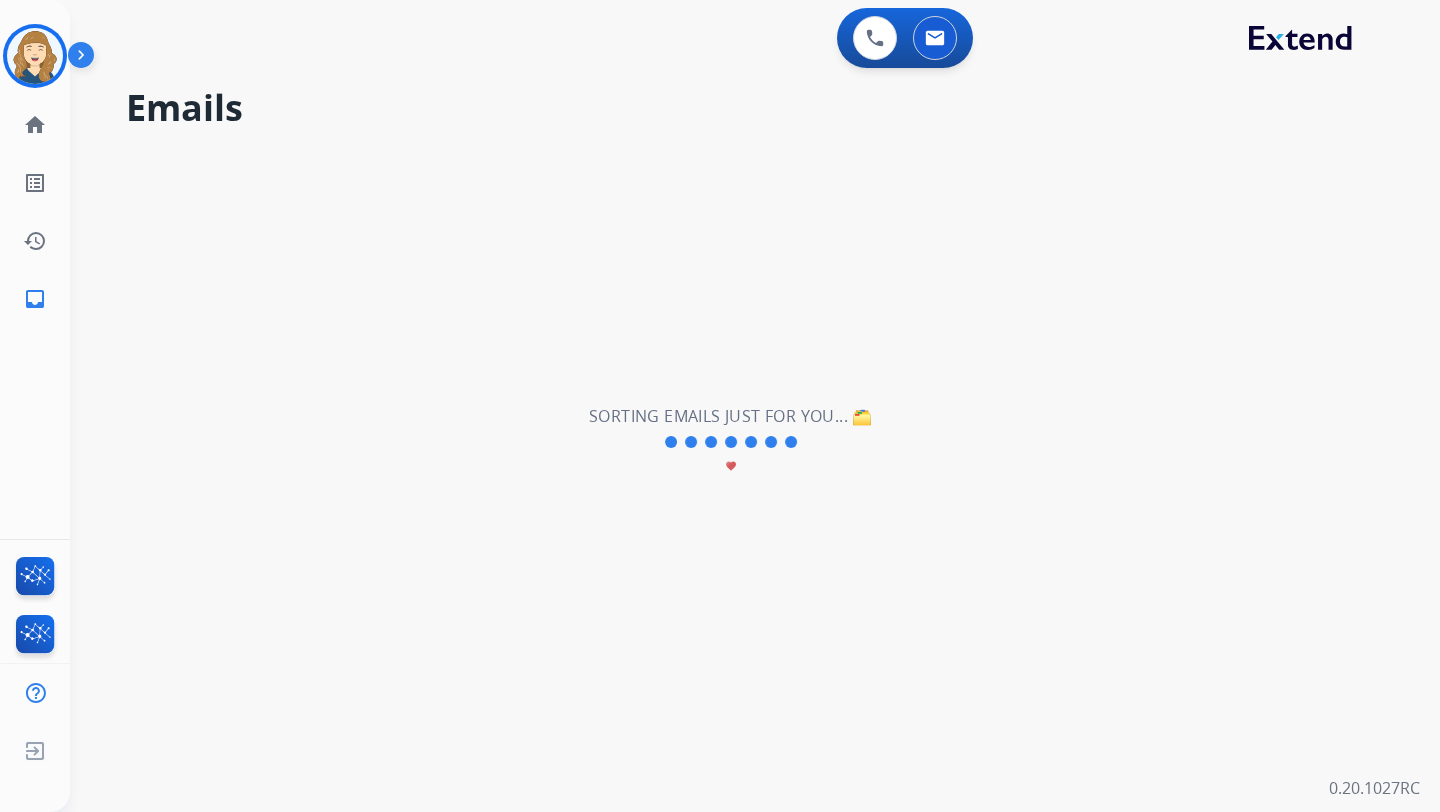 scroll, scrollTop: 0, scrollLeft: 0, axis: both 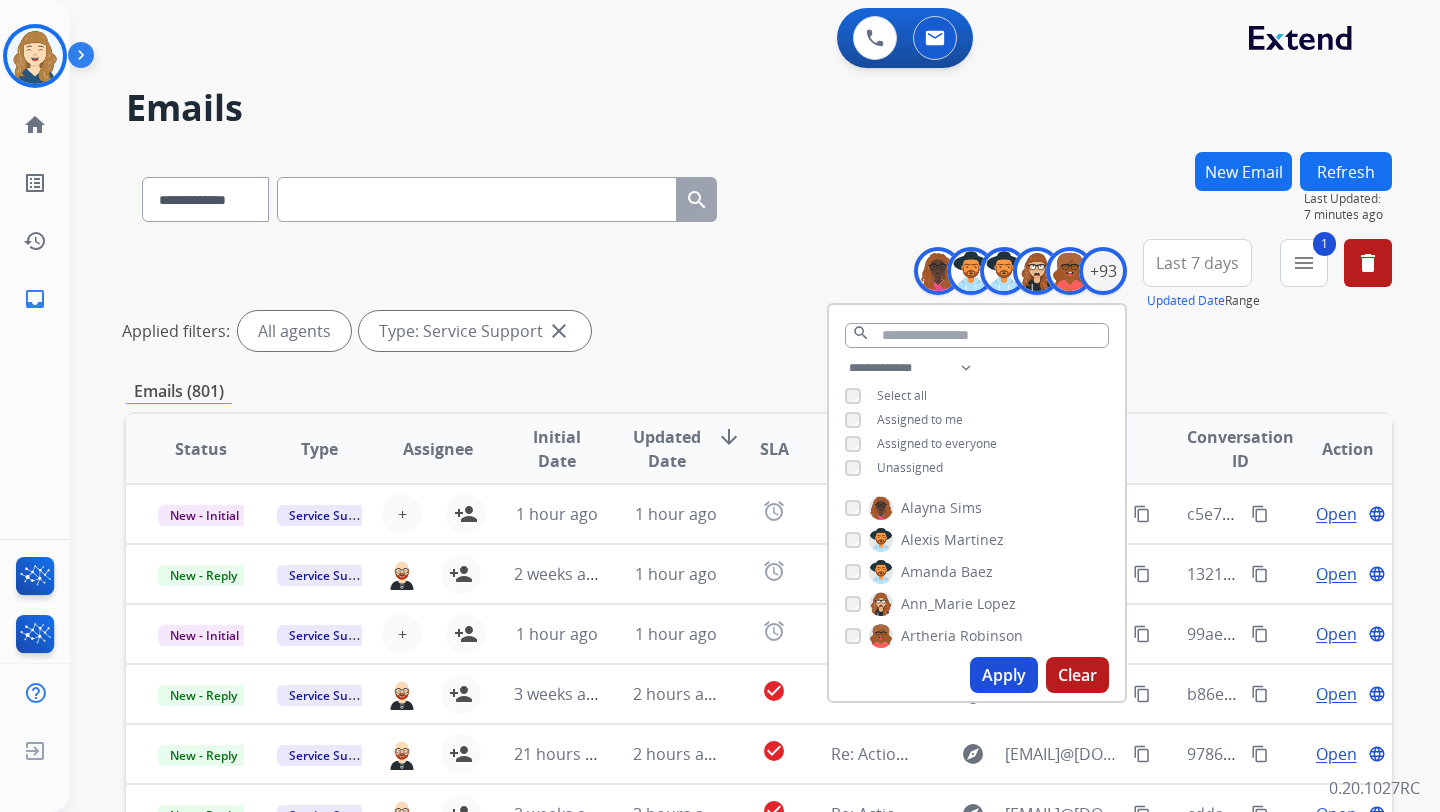 click on "Apply" at bounding box center [1004, 675] 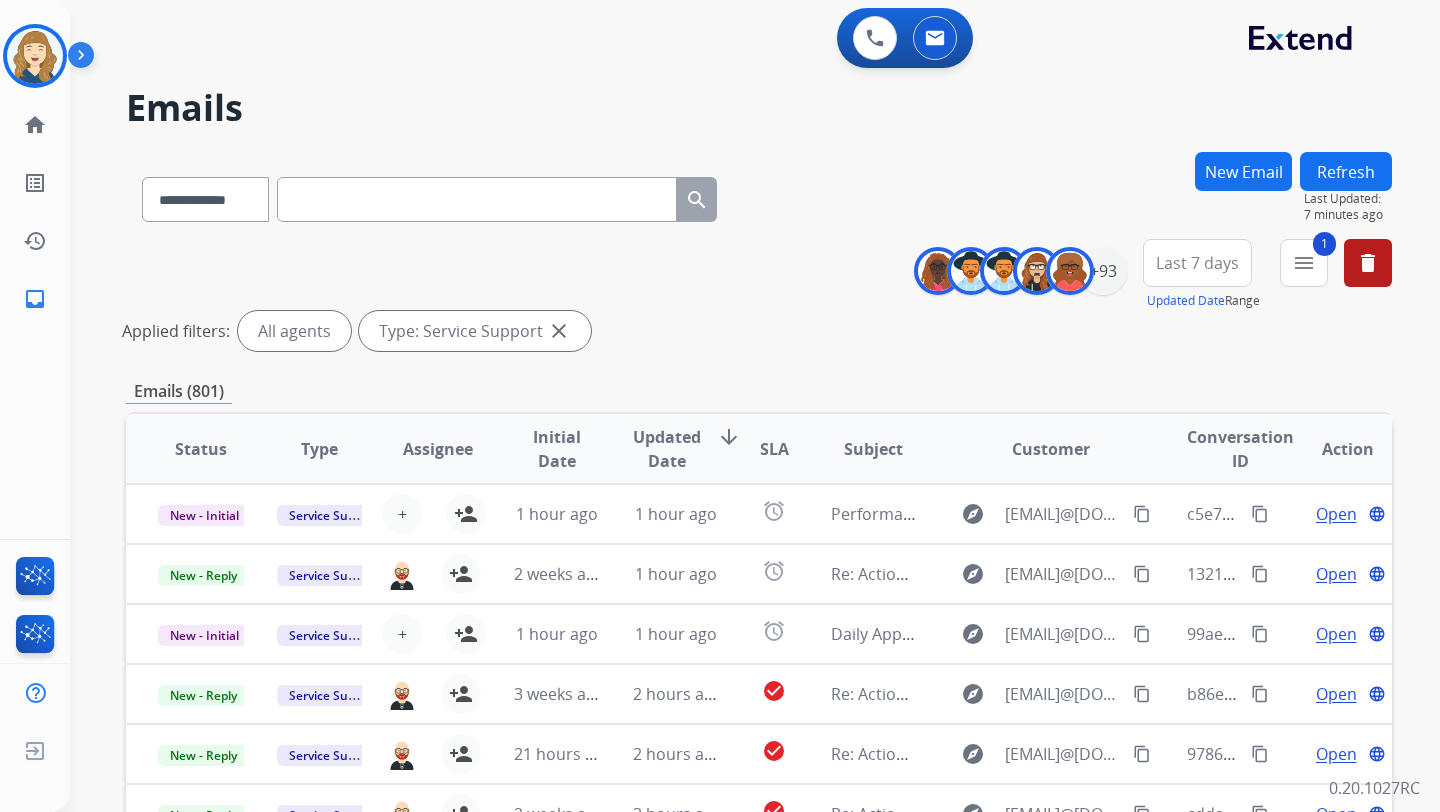 click on "Last 7 days" at bounding box center (1197, 263) 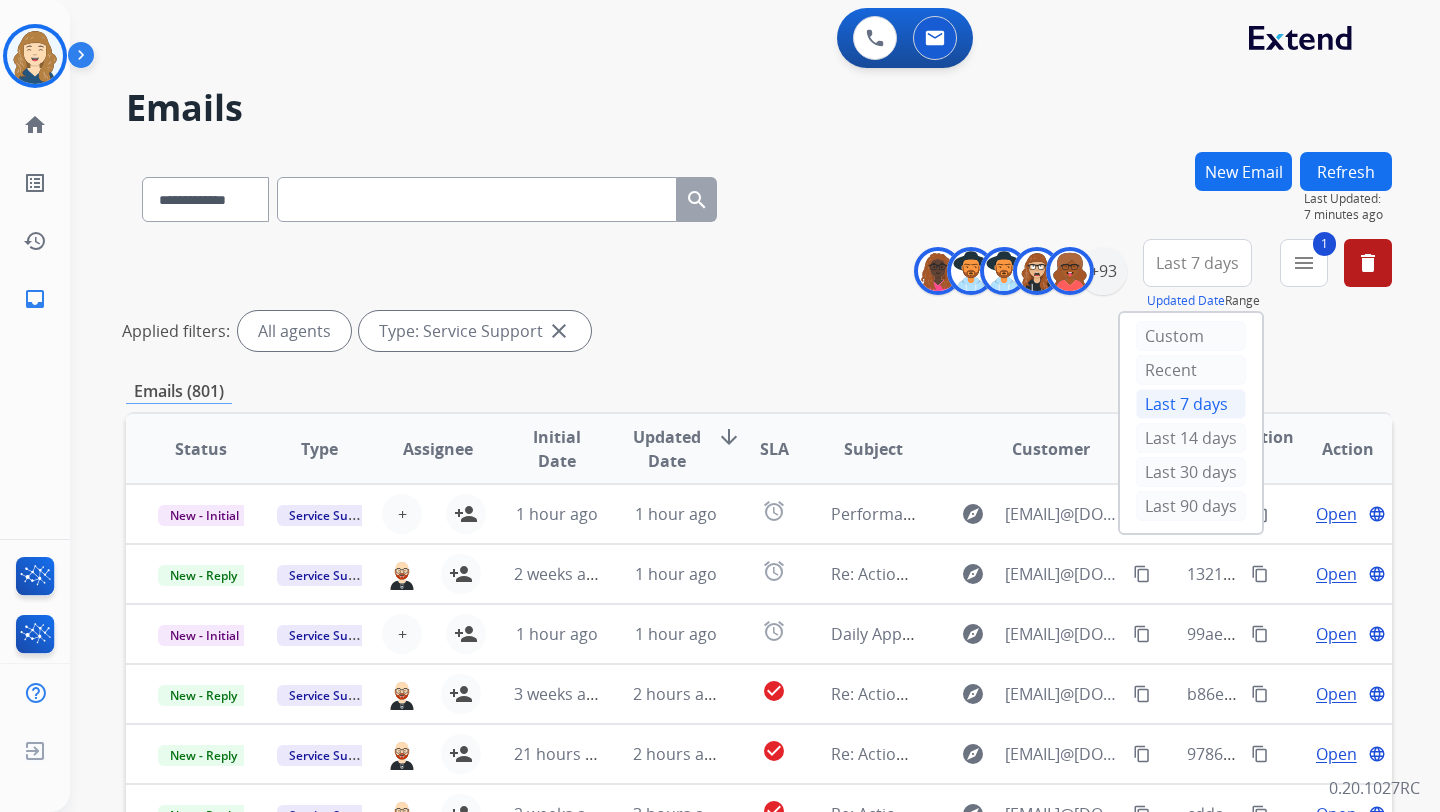 click on "1 menu Type  Claims Adjudication   Customer Support   Escalation   Service Support   Shipping Protection   Warranty Ops   Dev Test   Spam/Phishing   Merchant Team   Reguard CS  Status  Open - All   Closed - All   New - Initial   New - Reply   On-hold – Internal   On-hold - Customer   On Hold - Pending Parts   On Hold - Servicers   Closed - Unresolved   Closed – Solved   Closed – Merchant Transfer  SLA  Within SLA   Nearing SLA   Past SLA   Critical   On Hold   Closed  Processed  Migration   Webhook   Polling   Extend.com (API)  Apply Clear" at bounding box center (1304, 275) 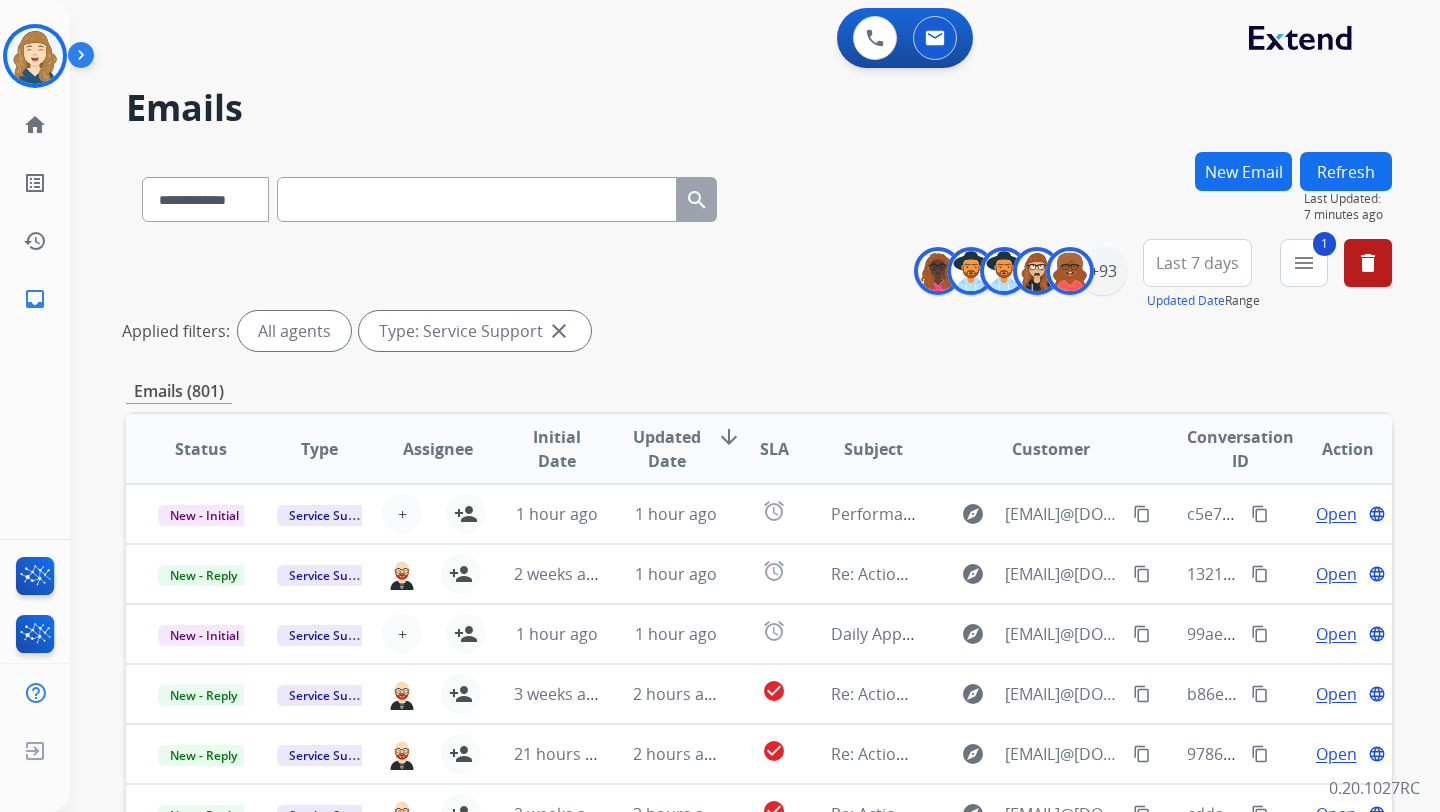 click on "1 menu" at bounding box center [1304, 263] 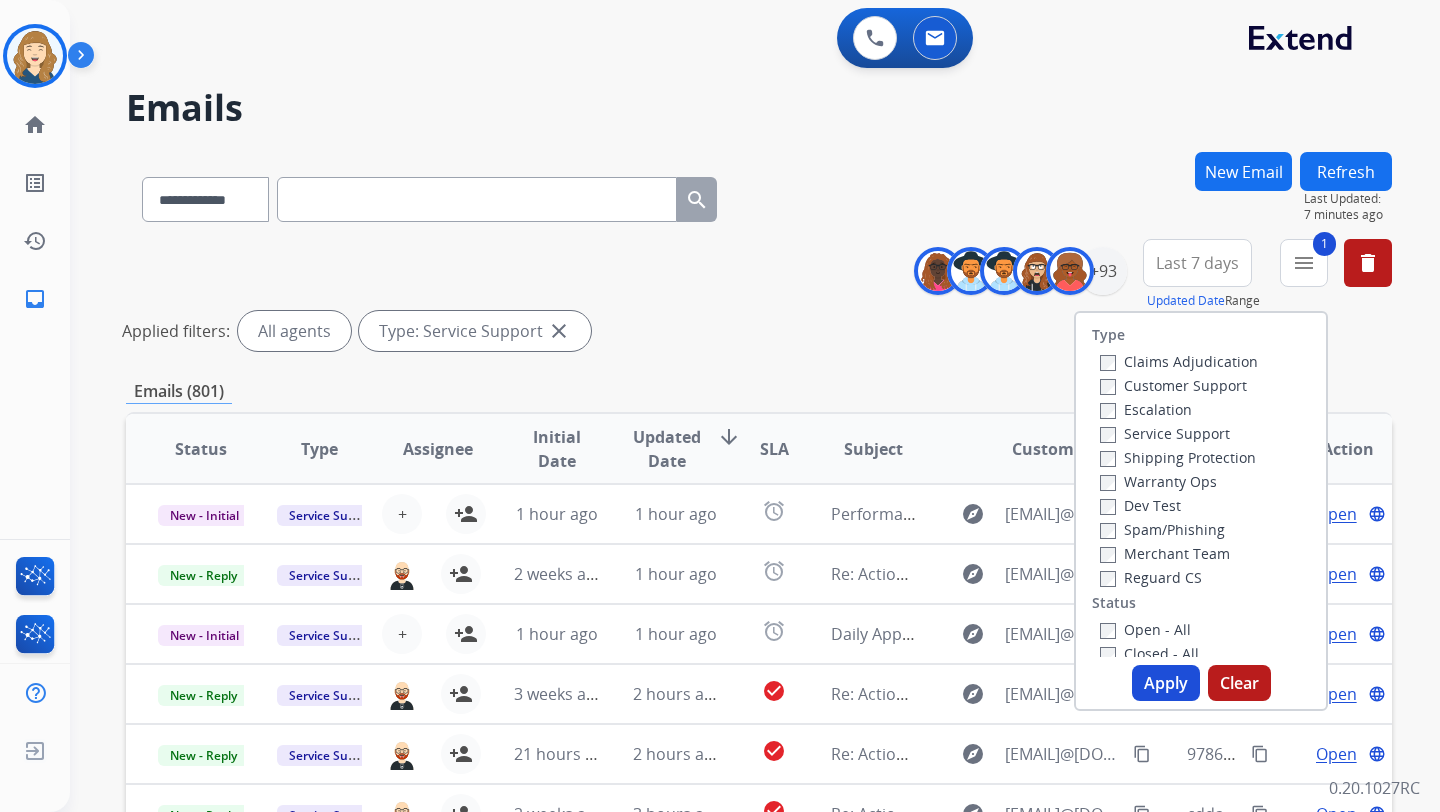 click on "Service Support" at bounding box center [1165, 433] 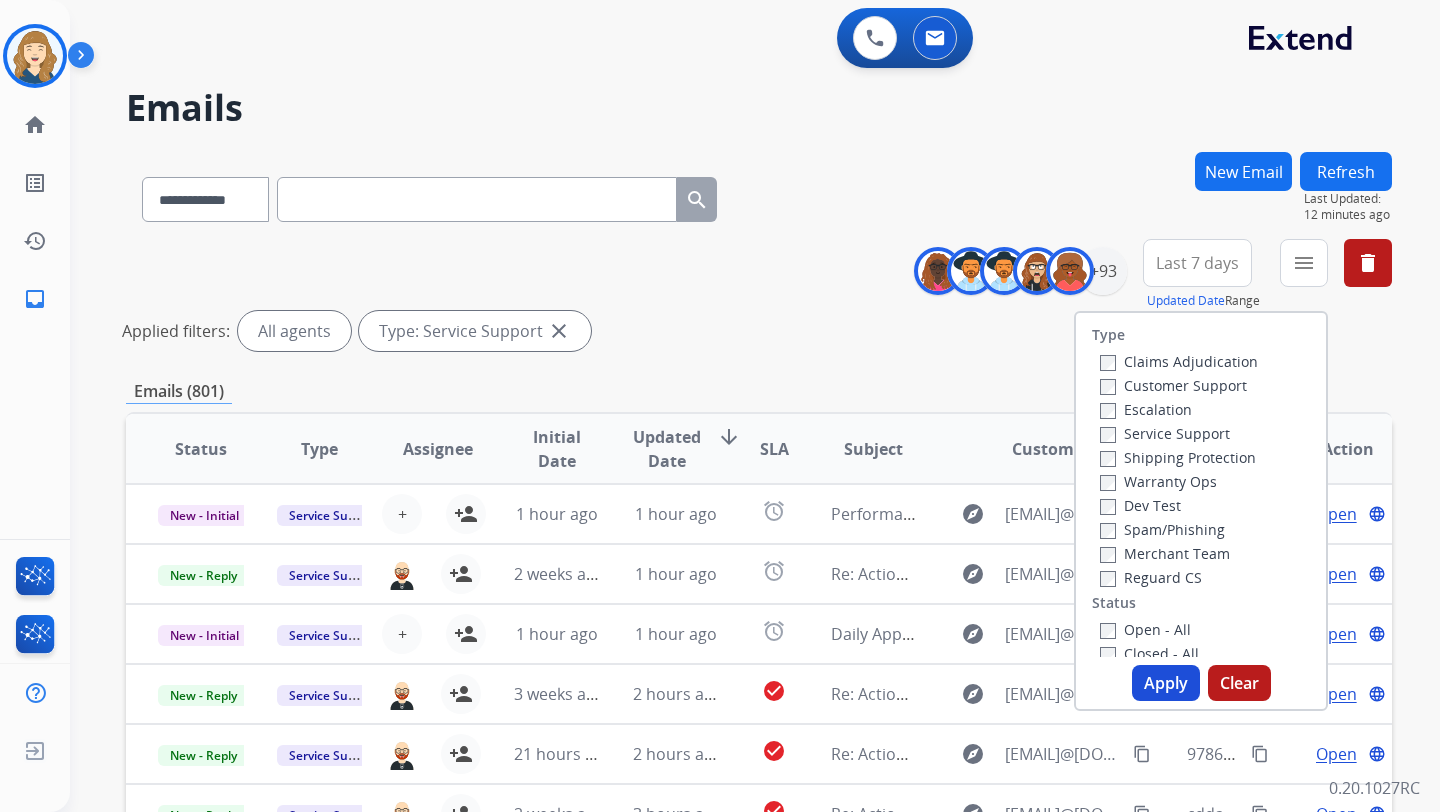 click on "Claims Adjudication   Customer Support   Escalation   Service Support   Shipping Protection   Warranty Ops   Dev Test   Spam/Phishing   Merchant Team   Reguard CS" at bounding box center (1175, 469) 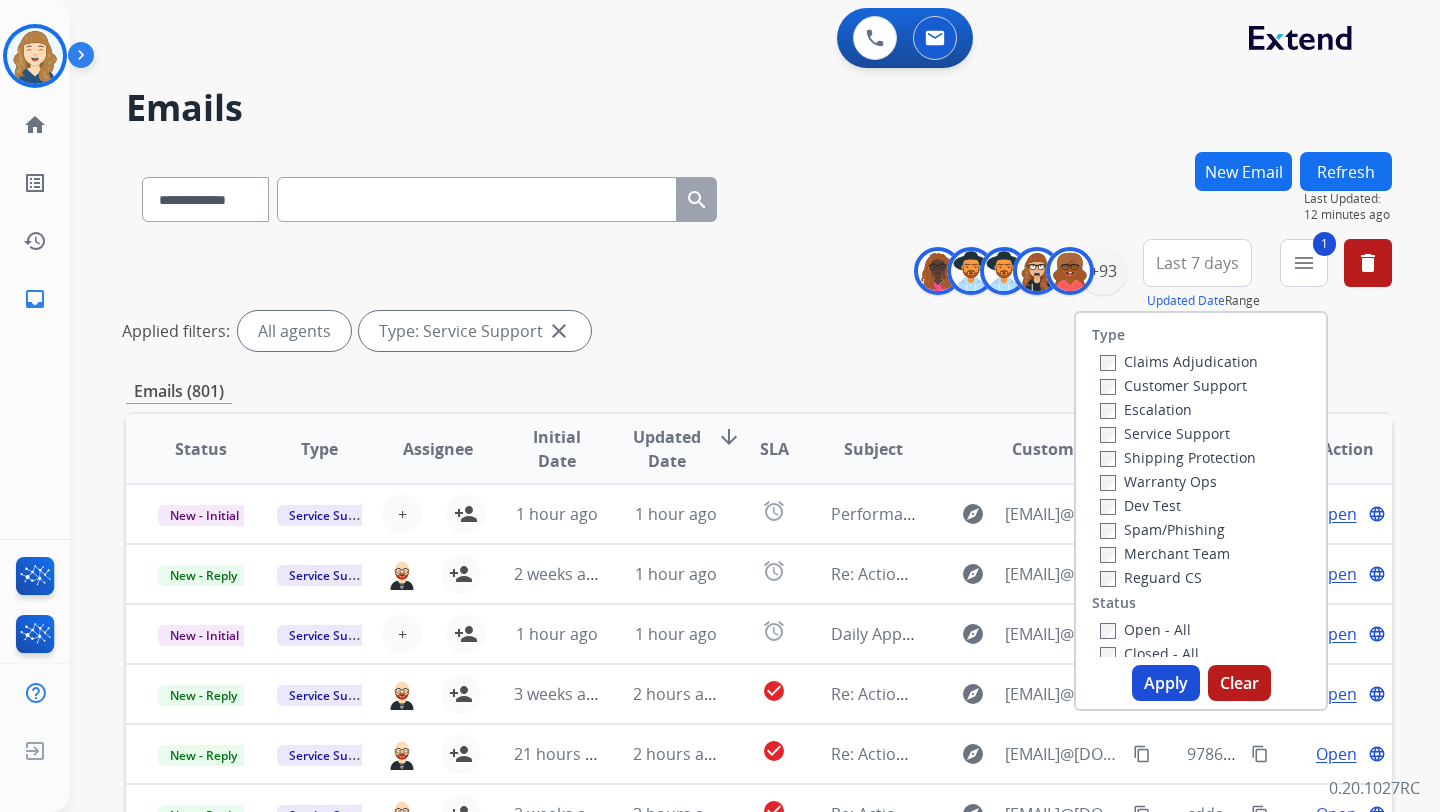 click on "Apply" at bounding box center (1166, 683) 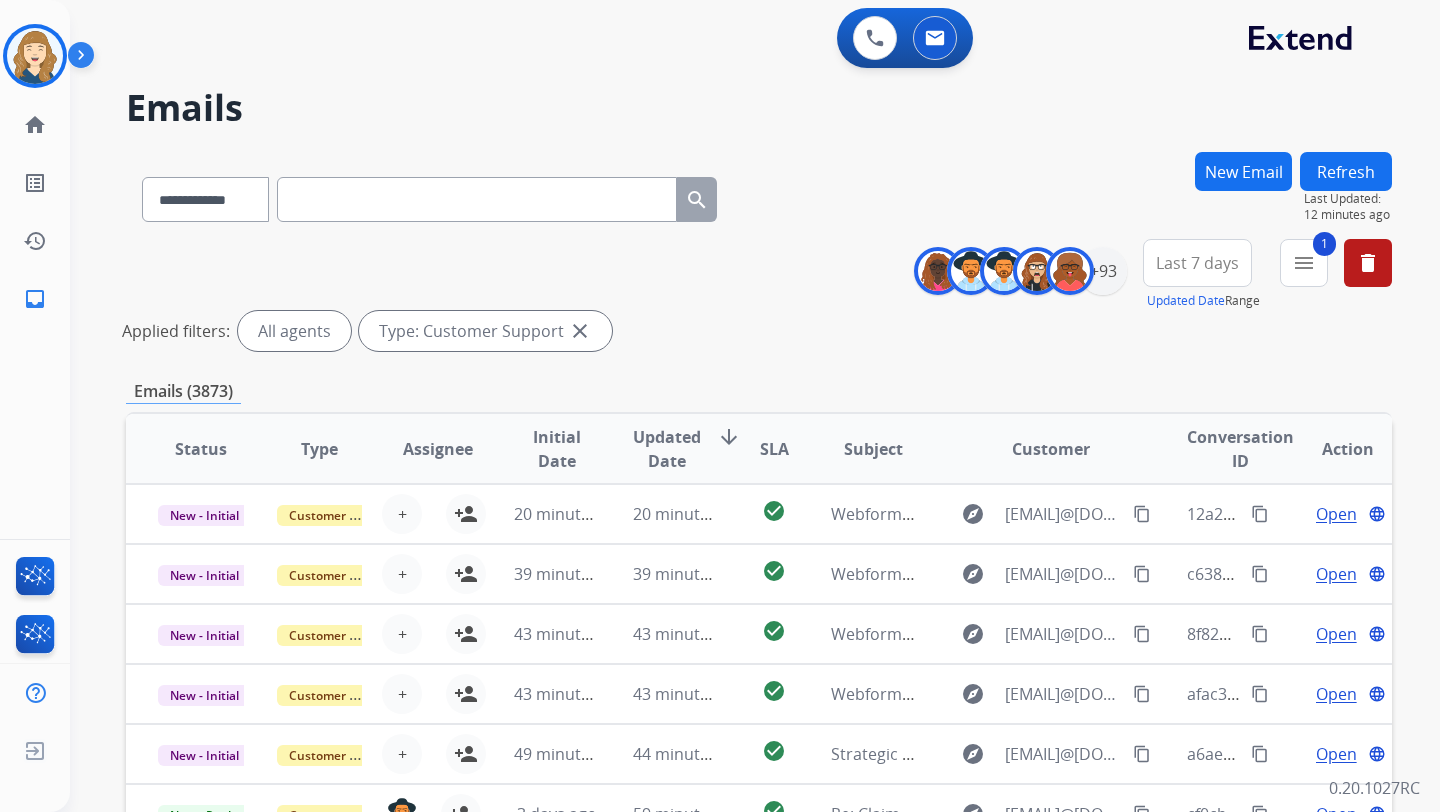 click on "1 menu" at bounding box center (1304, 263) 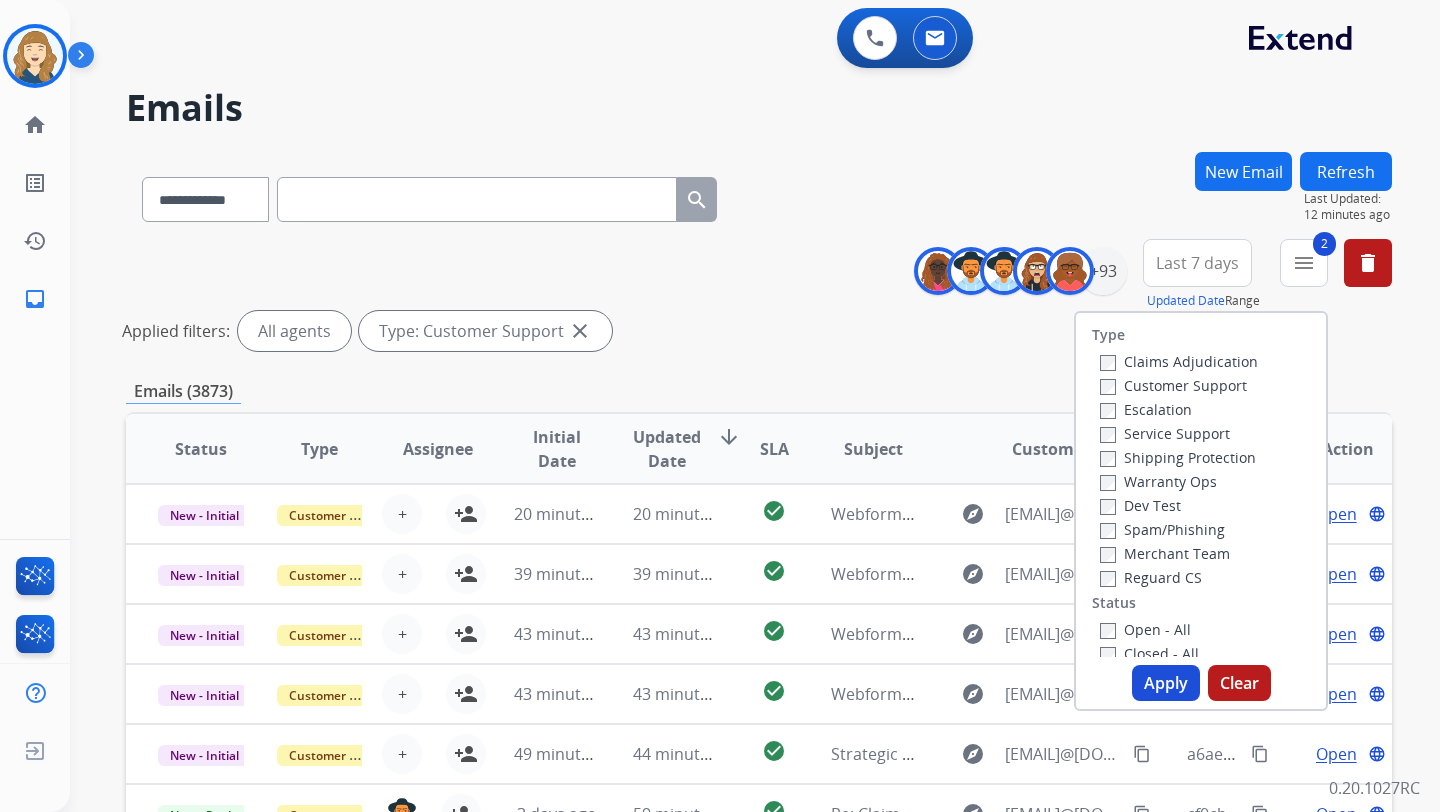 click on "Apply" at bounding box center (1166, 683) 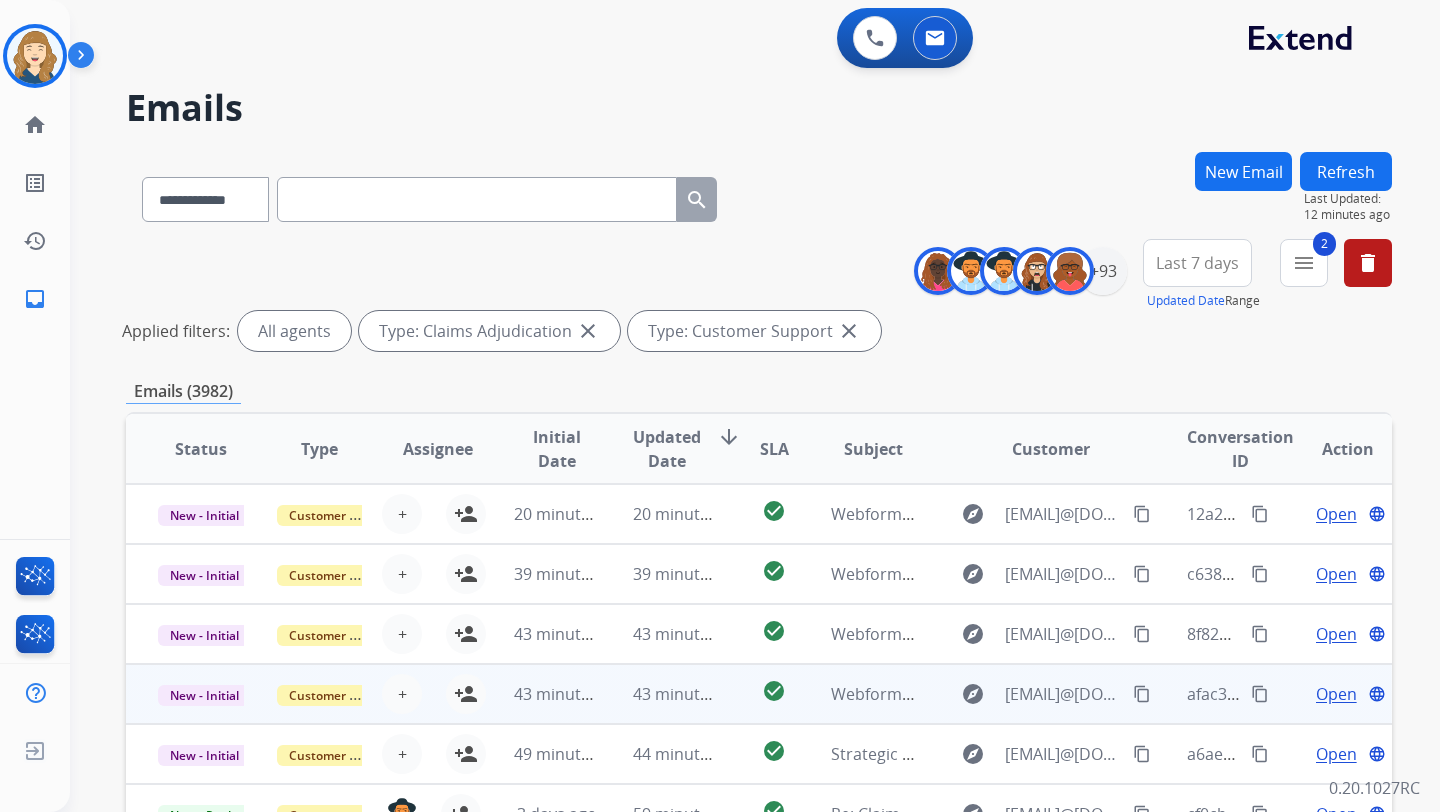 scroll, scrollTop: 2, scrollLeft: 0, axis: vertical 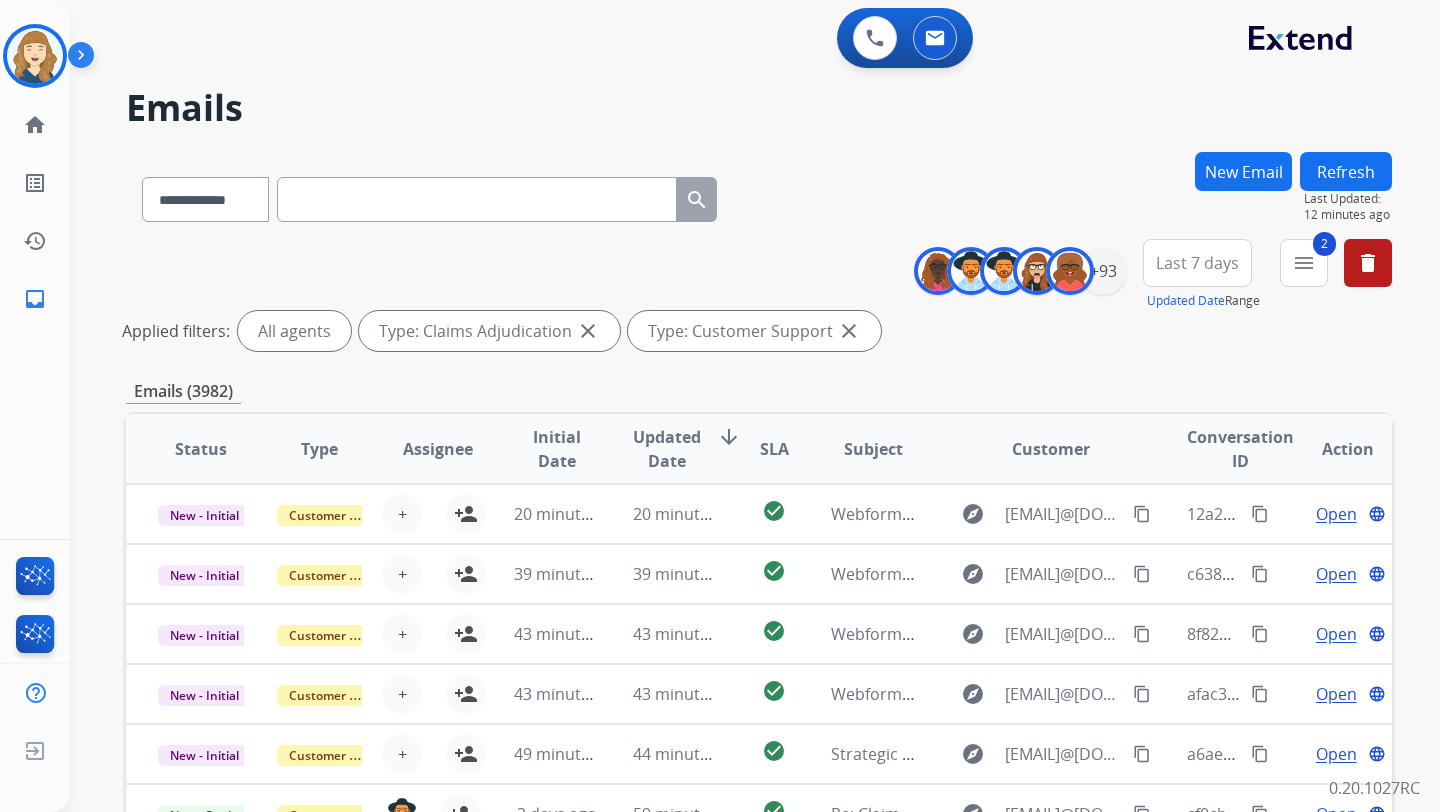 click on "**********" at bounding box center [1160, 275] 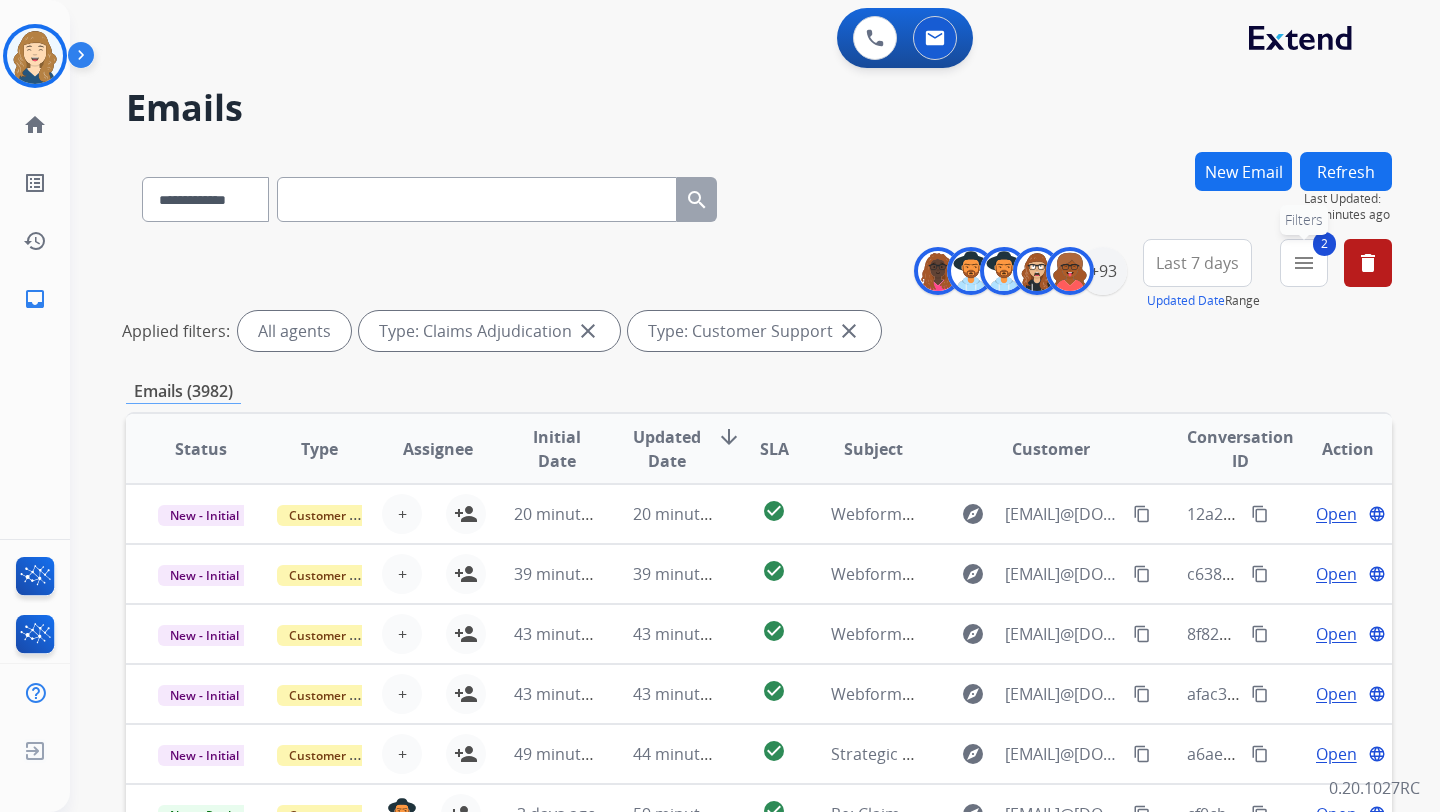 click on "menu" at bounding box center [1304, 263] 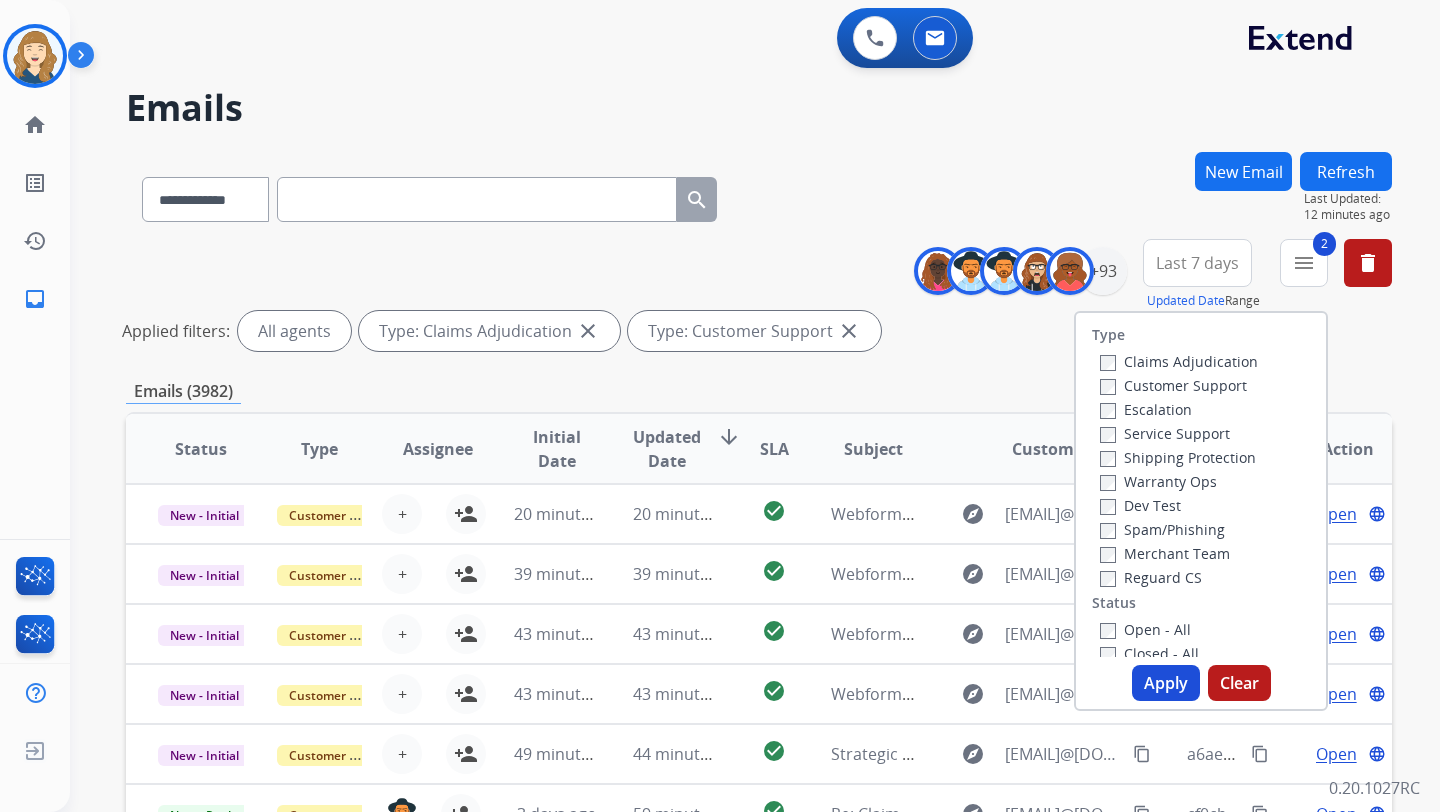 click on "Reguard CS" at bounding box center [1151, 577] 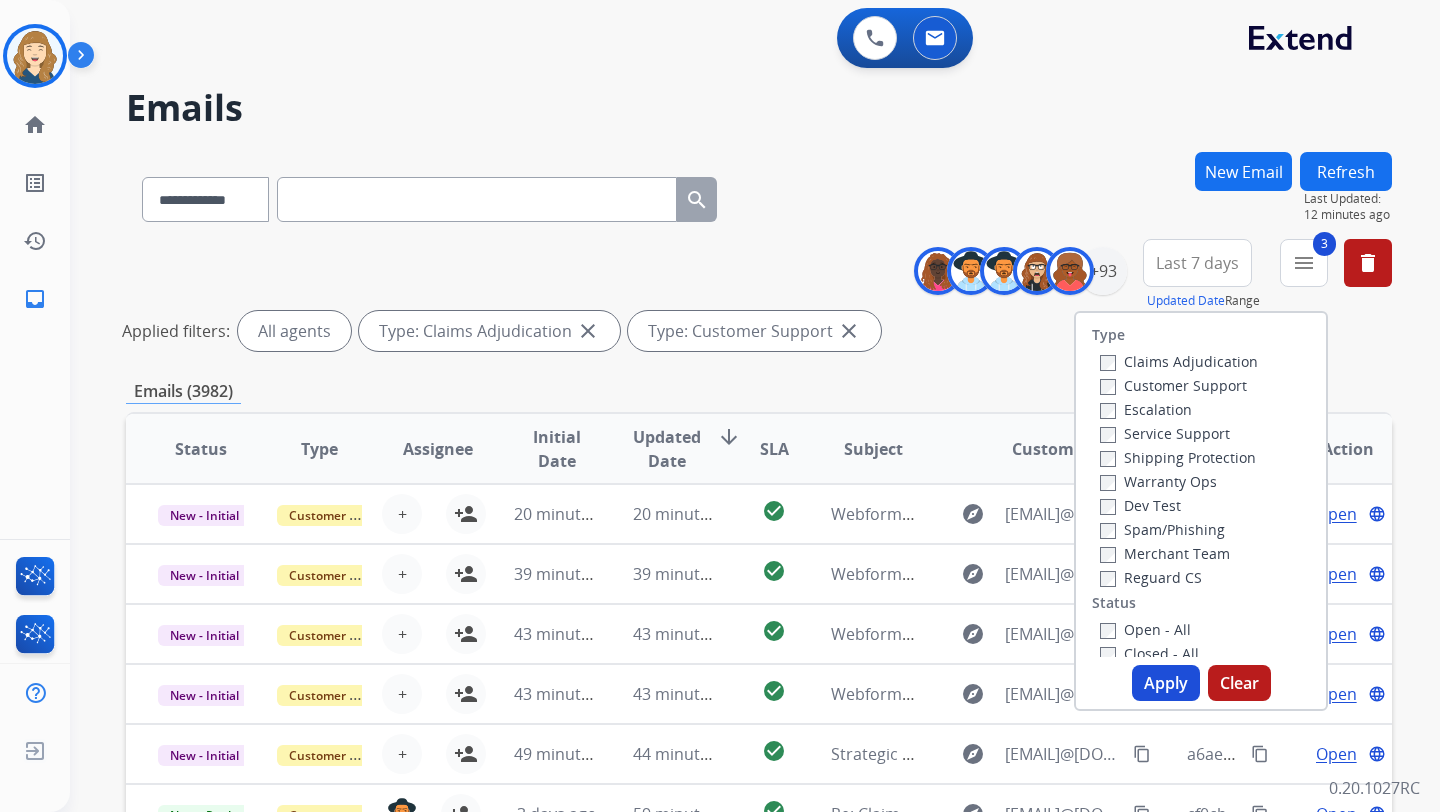 click on "Apply" at bounding box center [1166, 683] 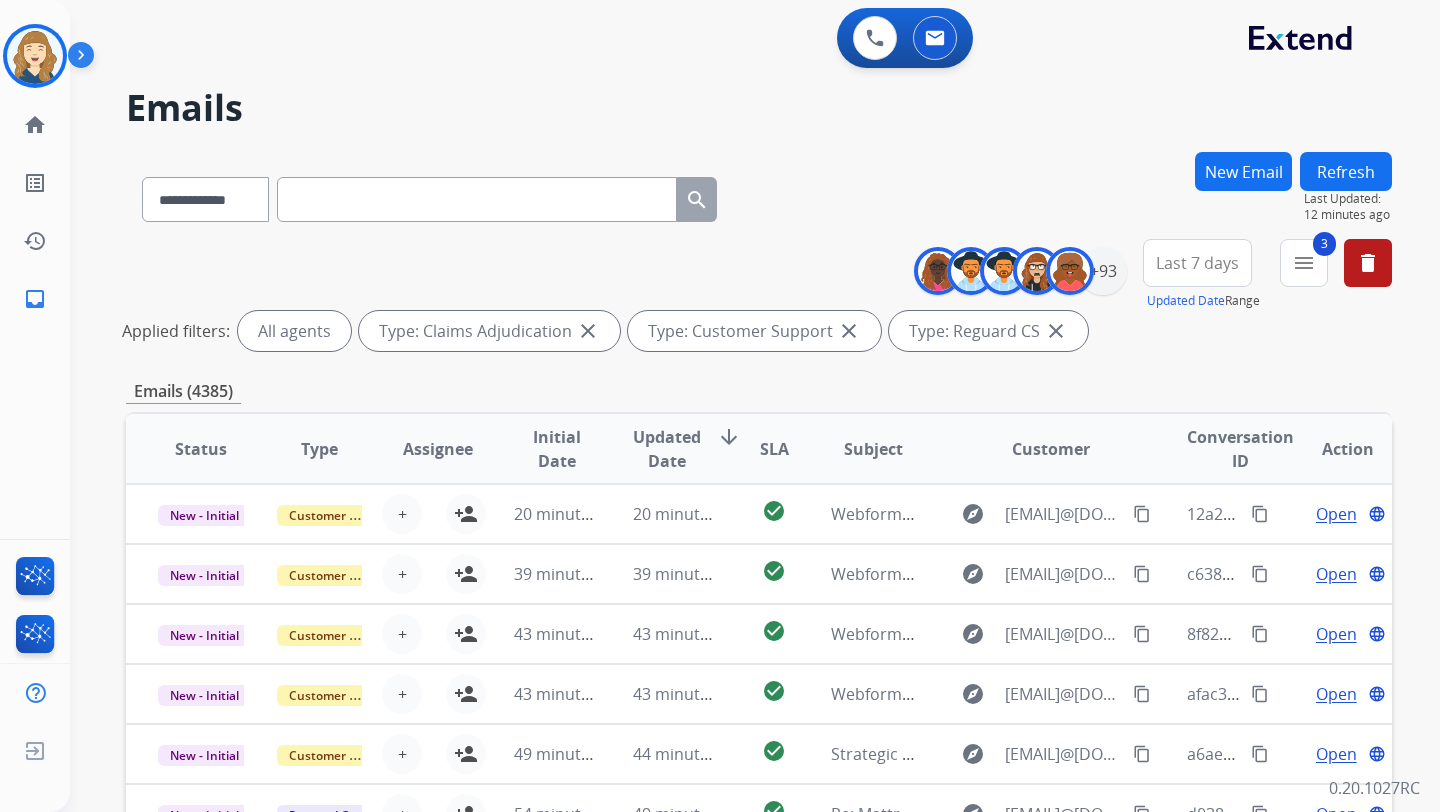 click on "3 menu" at bounding box center [1304, 263] 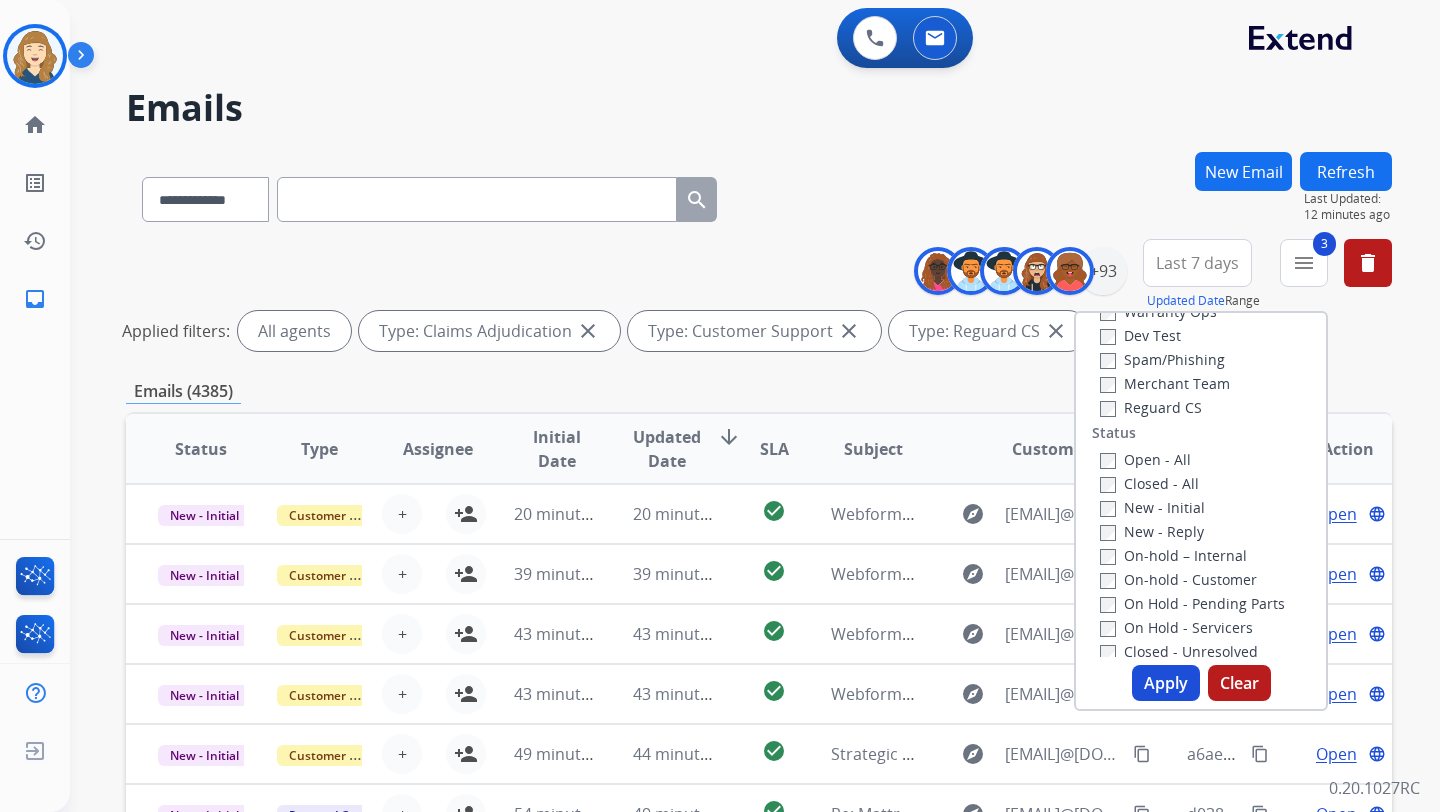 scroll, scrollTop: 171, scrollLeft: 0, axis: vertical 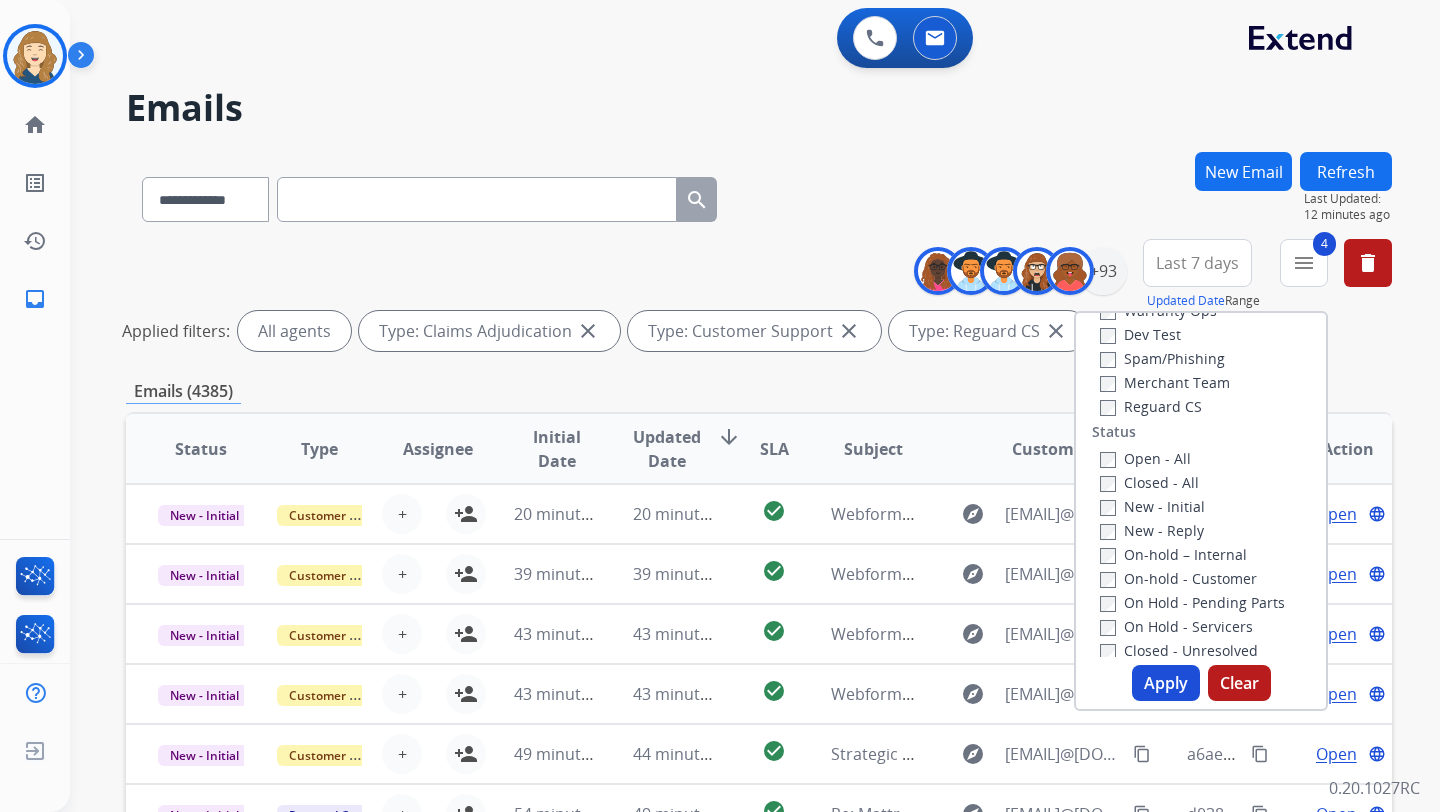 click on "Apply" at bounding box center [1166, 683] 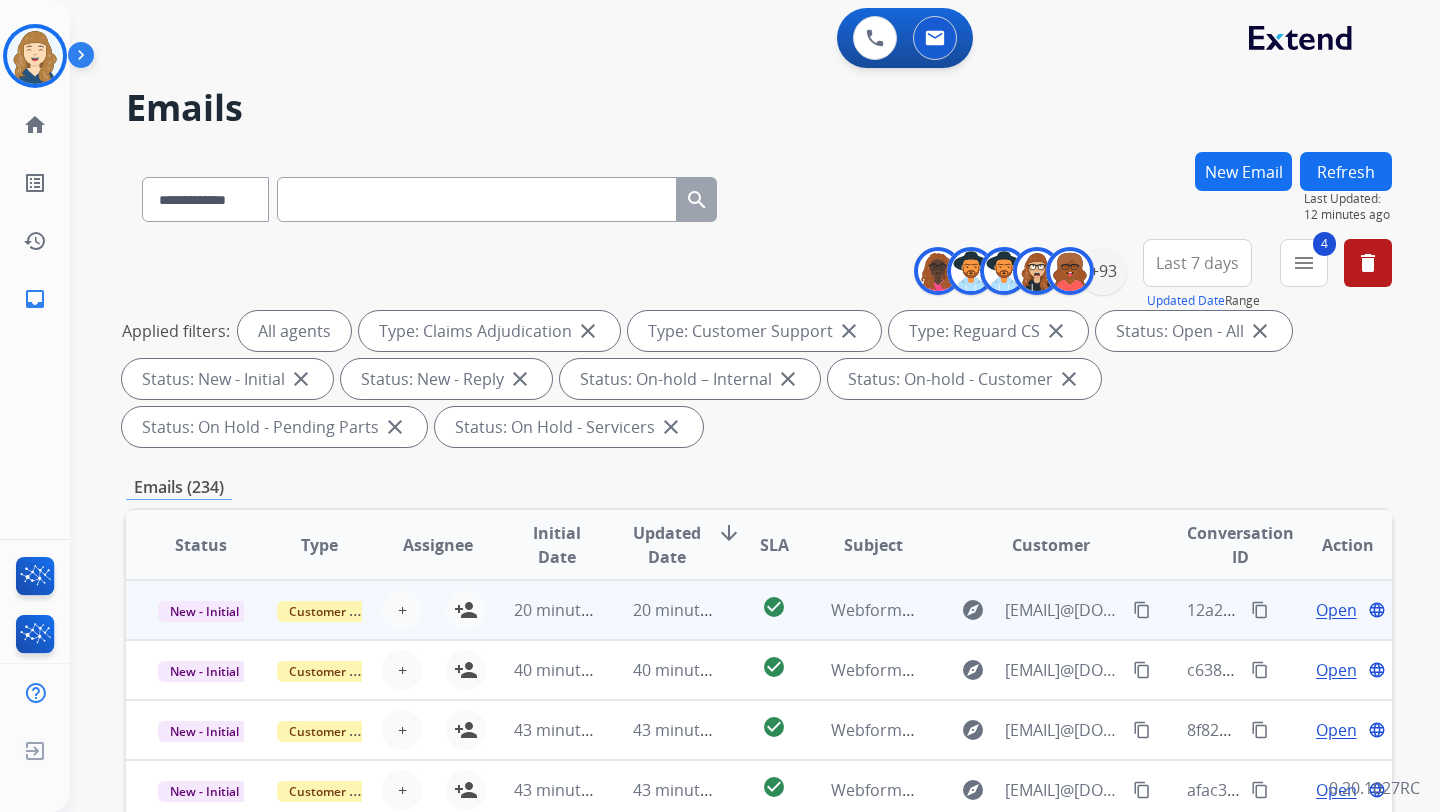 scroll, scrollTop: 2, scrollLeft: 0, axis: vertical 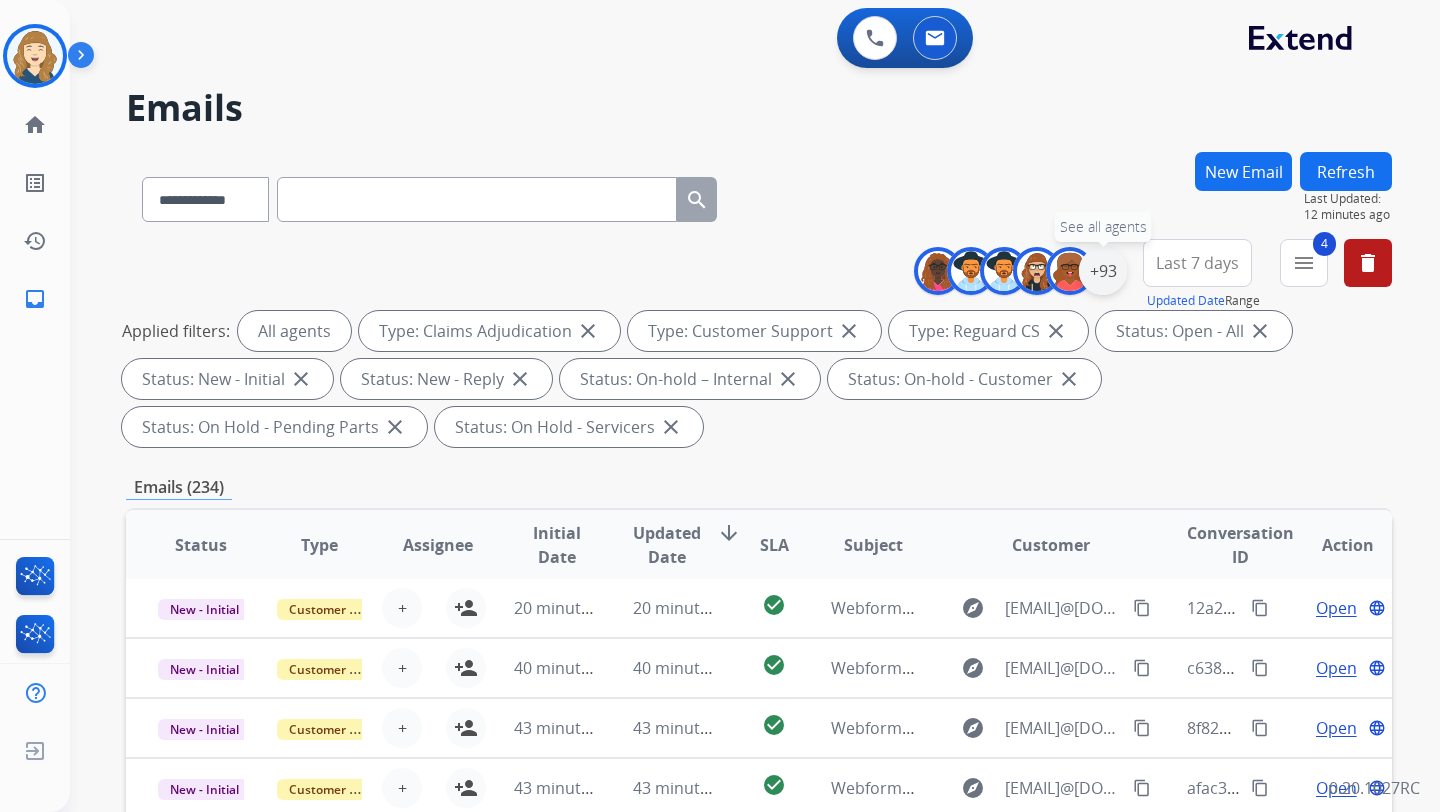click on "+93" at bounding box center [1103, 271] 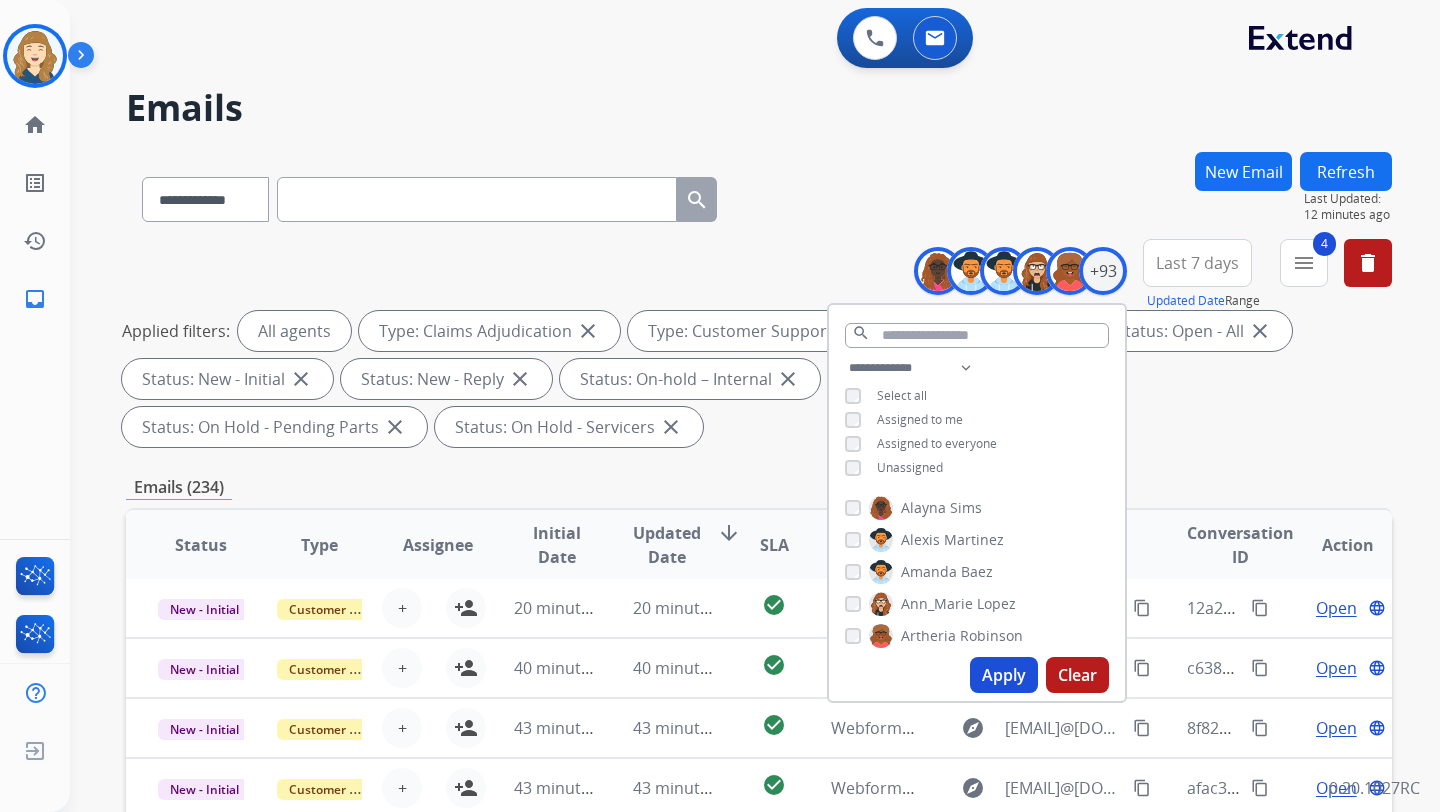 click on "Apply" at bounding box center [1004, 675] 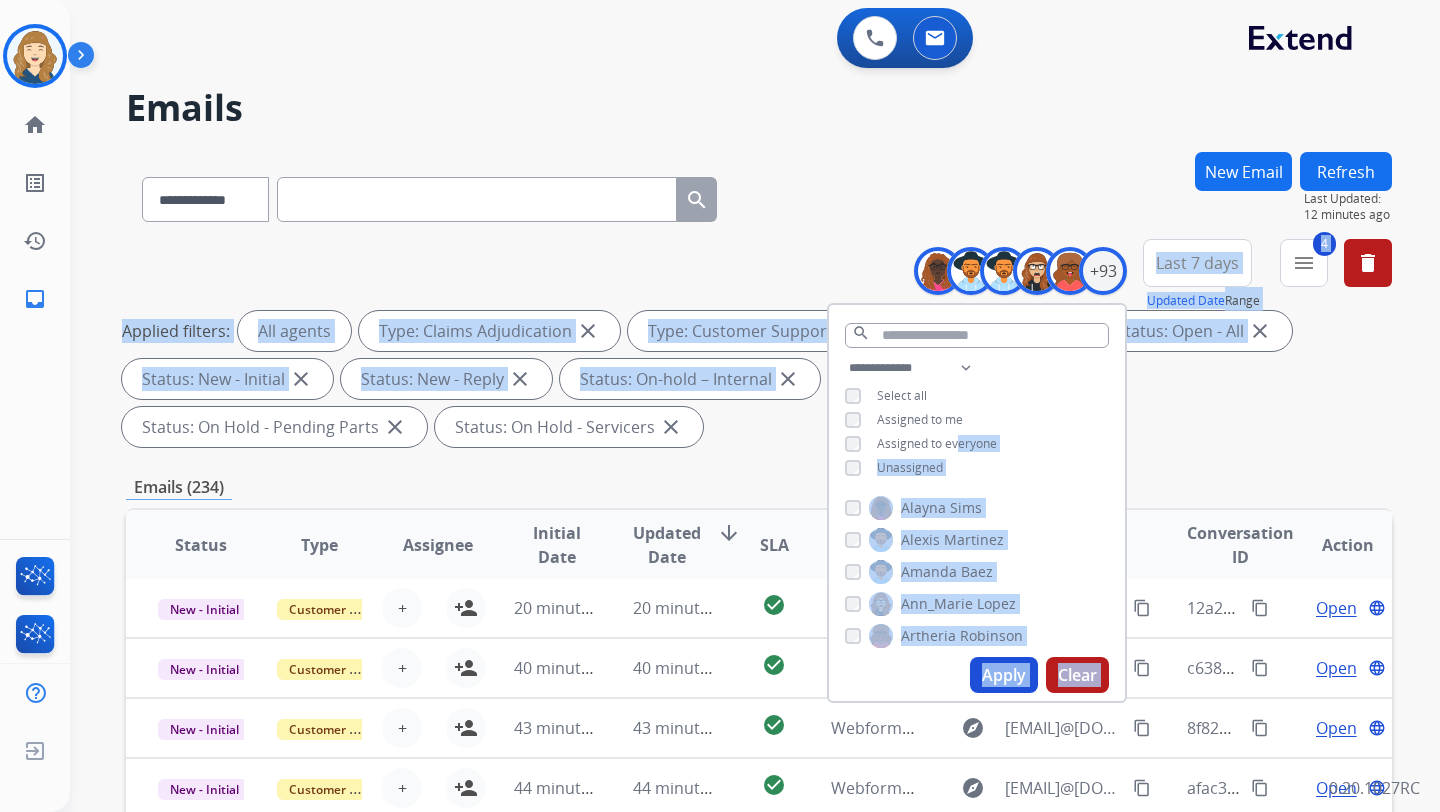 drag, startPoint x: 1134, startPoint y: 427, endPoint x: 959, endPoint y: 432, distance: 175.07141 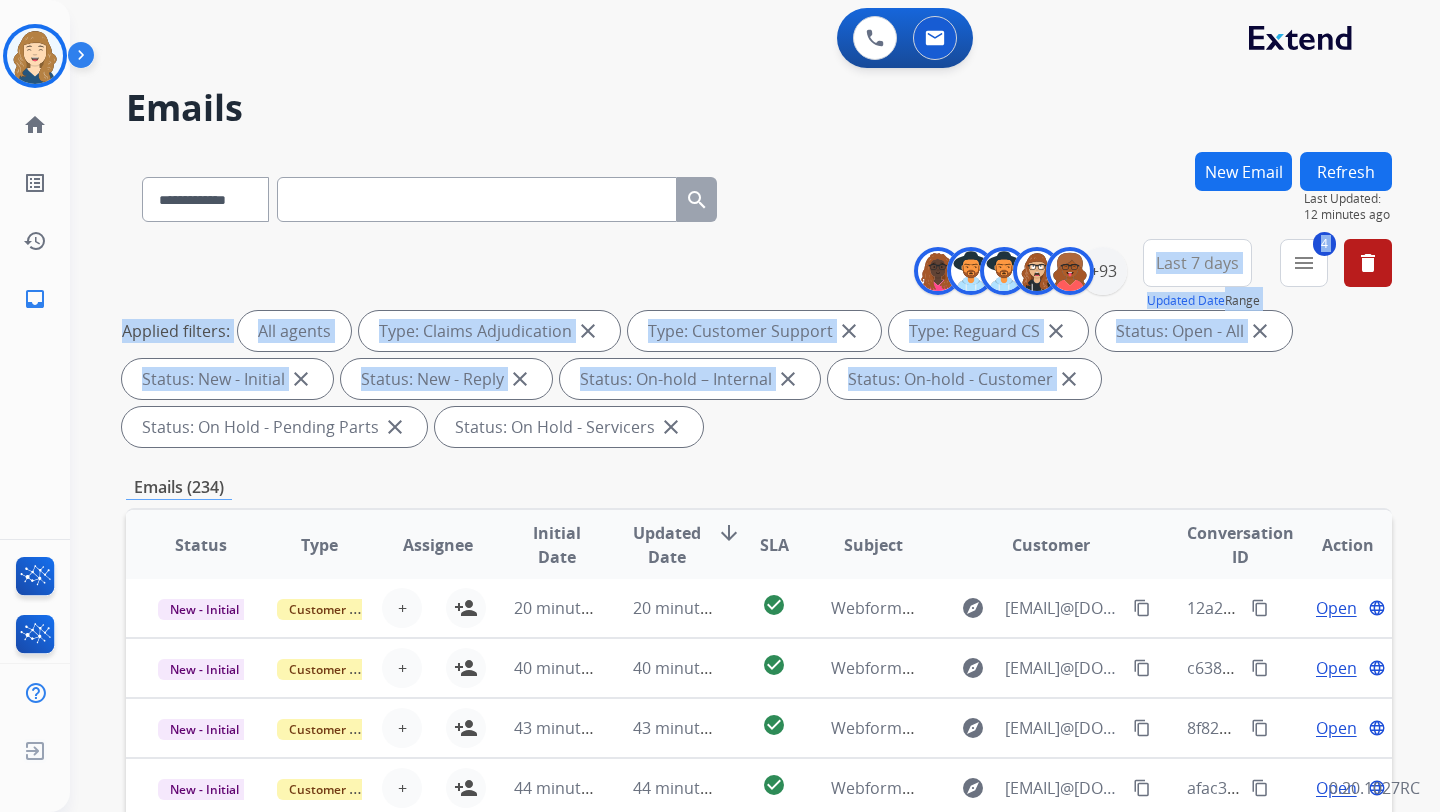 click on "Applied filters: All agents  Type: Claims Adjudication  close  Type: Customer Support  close  Type: Reguard CS  close  Status: Open - All  close  Status: New - Initial  close  Status: New - Reply  close  Status: On-hold – Internal  close  Status: On-hold - Customer  close  Status: On Hold - Pending Parts  close  Status: On Hold - Servicers  close" at bounding box center [755, 379] 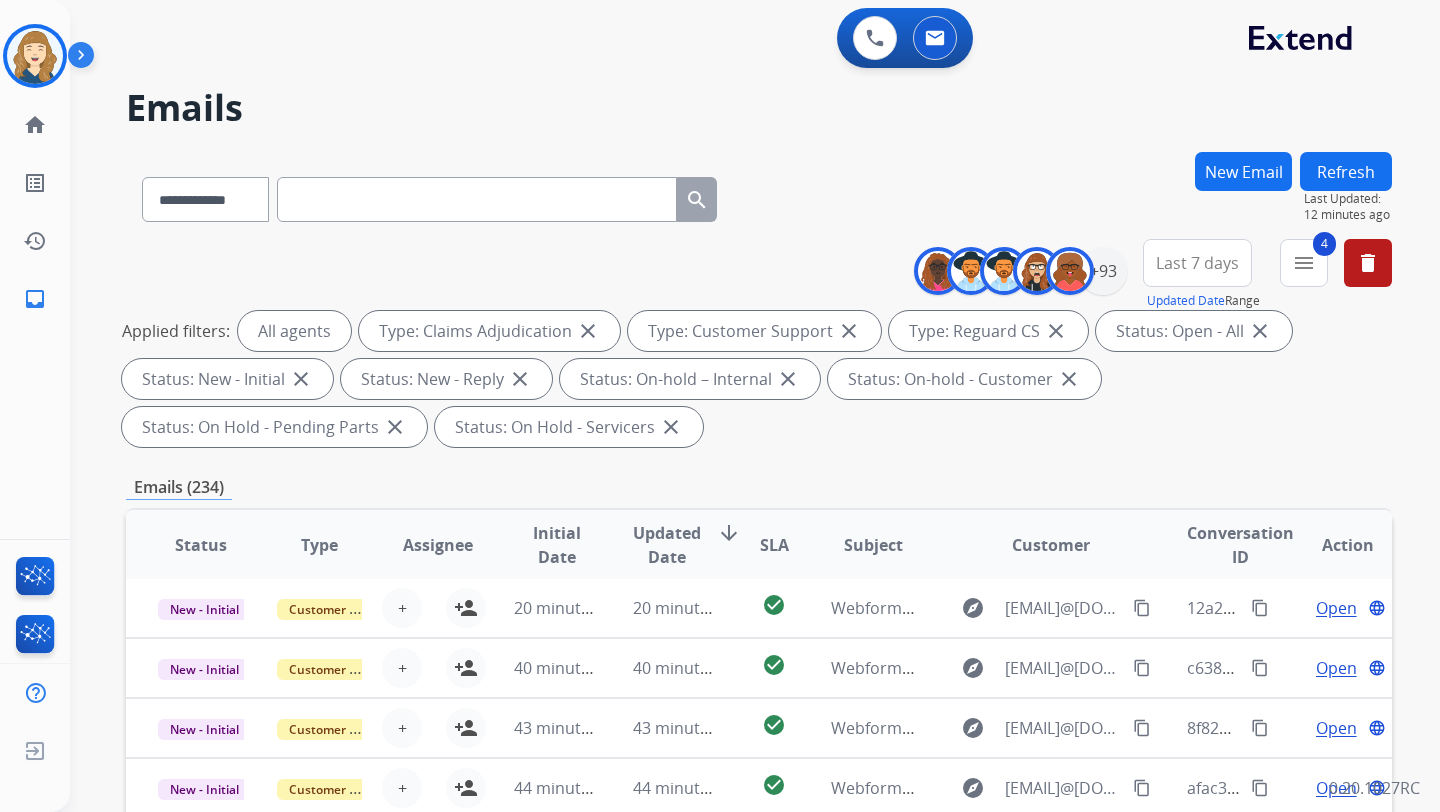 scroll, scrollTop: 470, scrollLeft: 0, axis: vertical 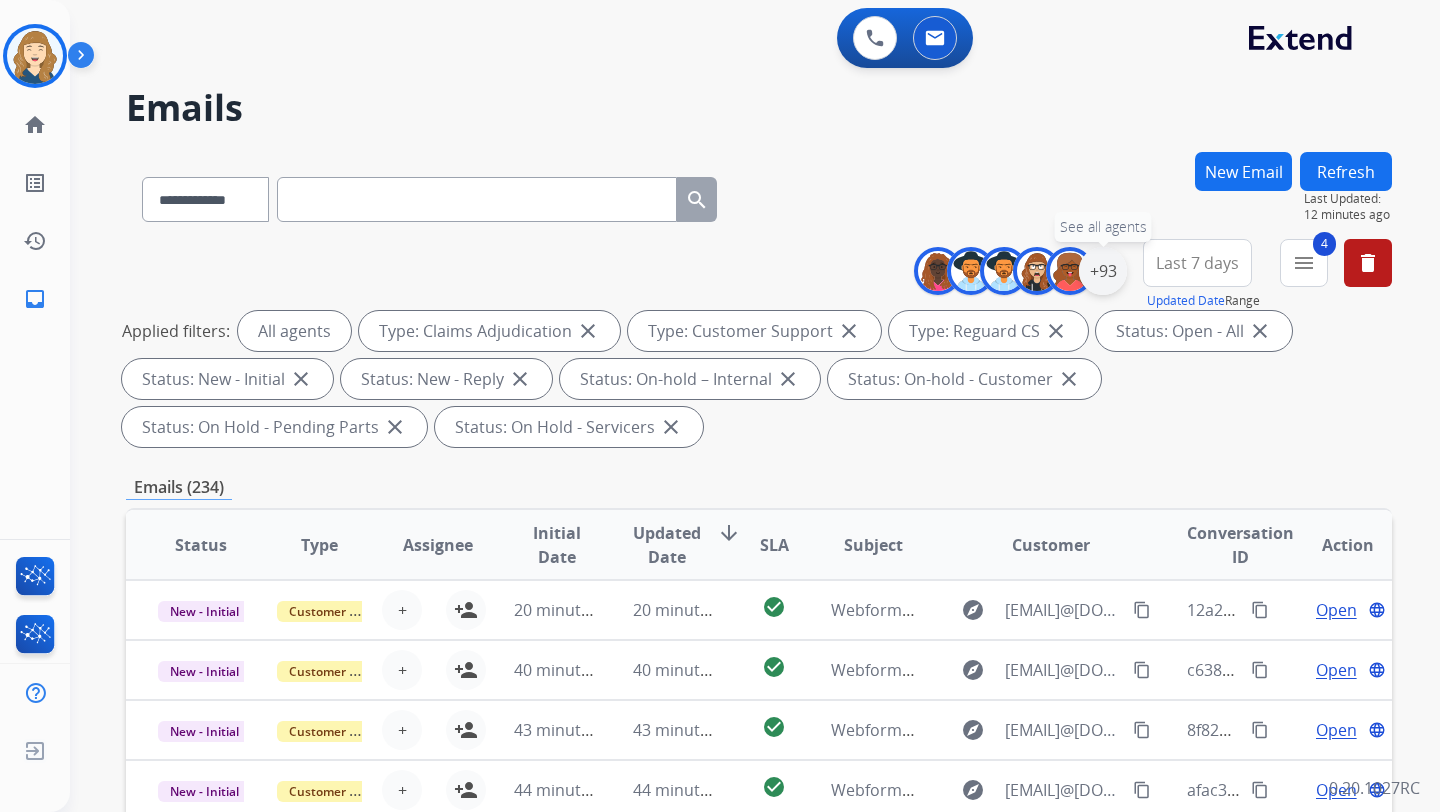 click on "+93" at bounding box center (1103, 271) 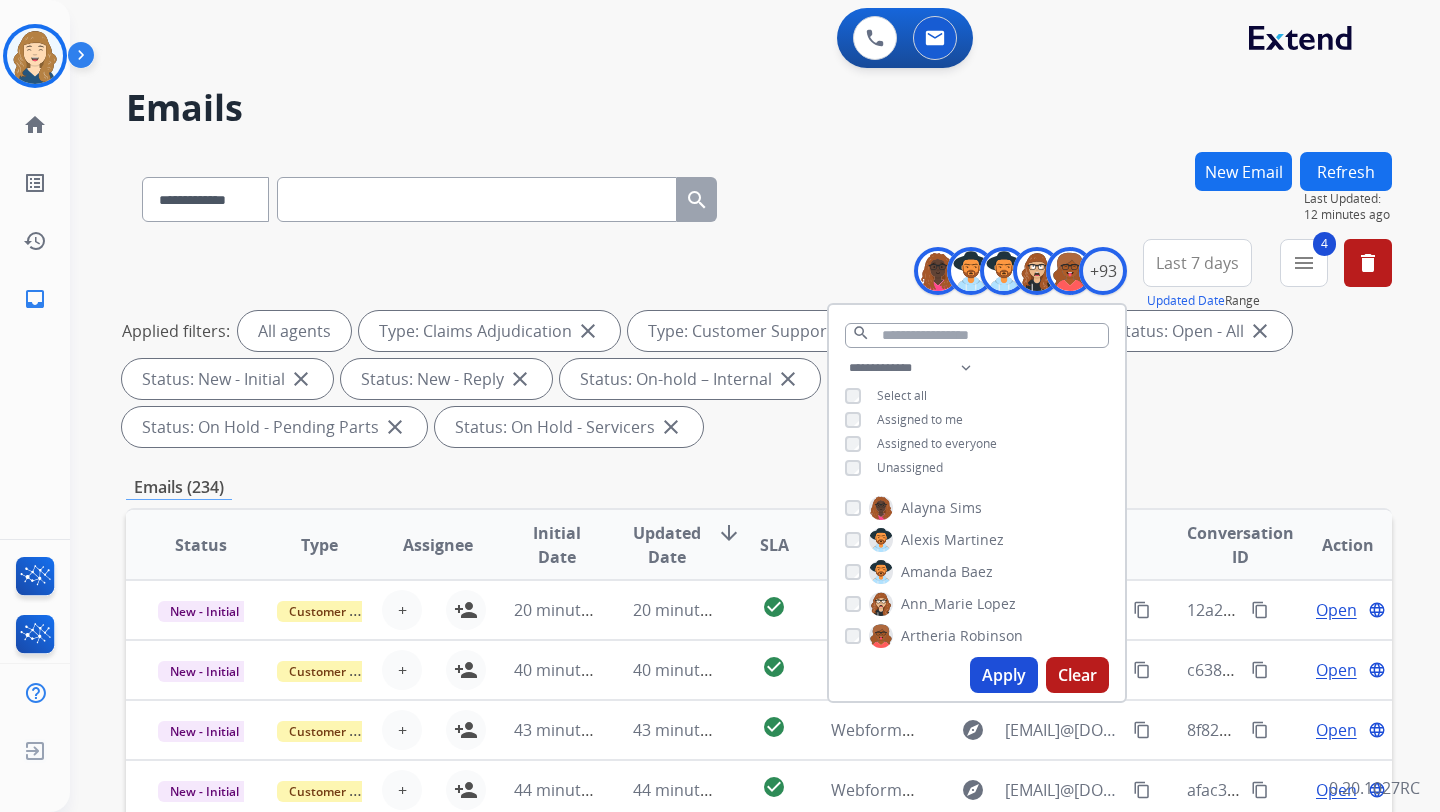 click on "Apply" at bounding box center [1004, 675] 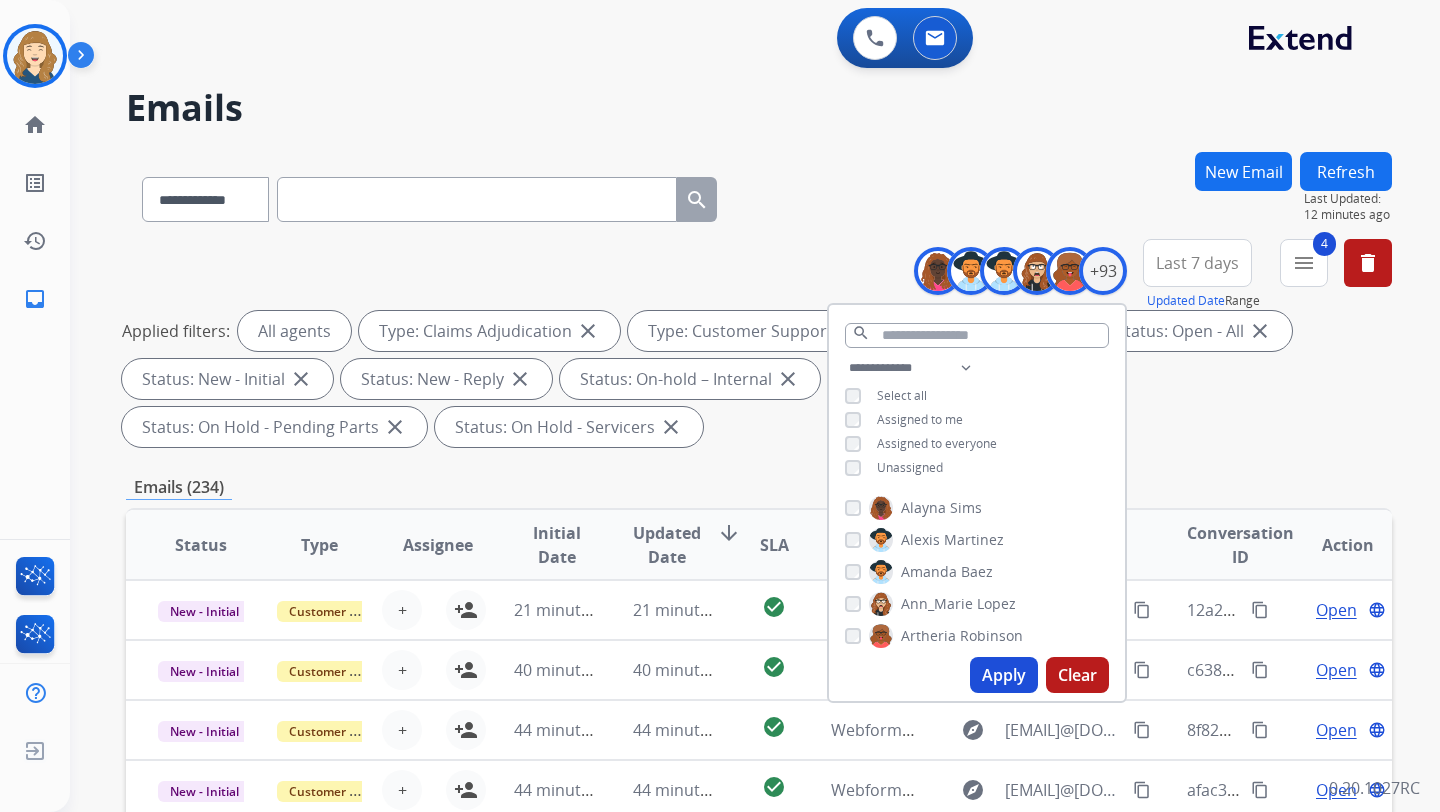 click on "**********" at bounding box center [759, 717] 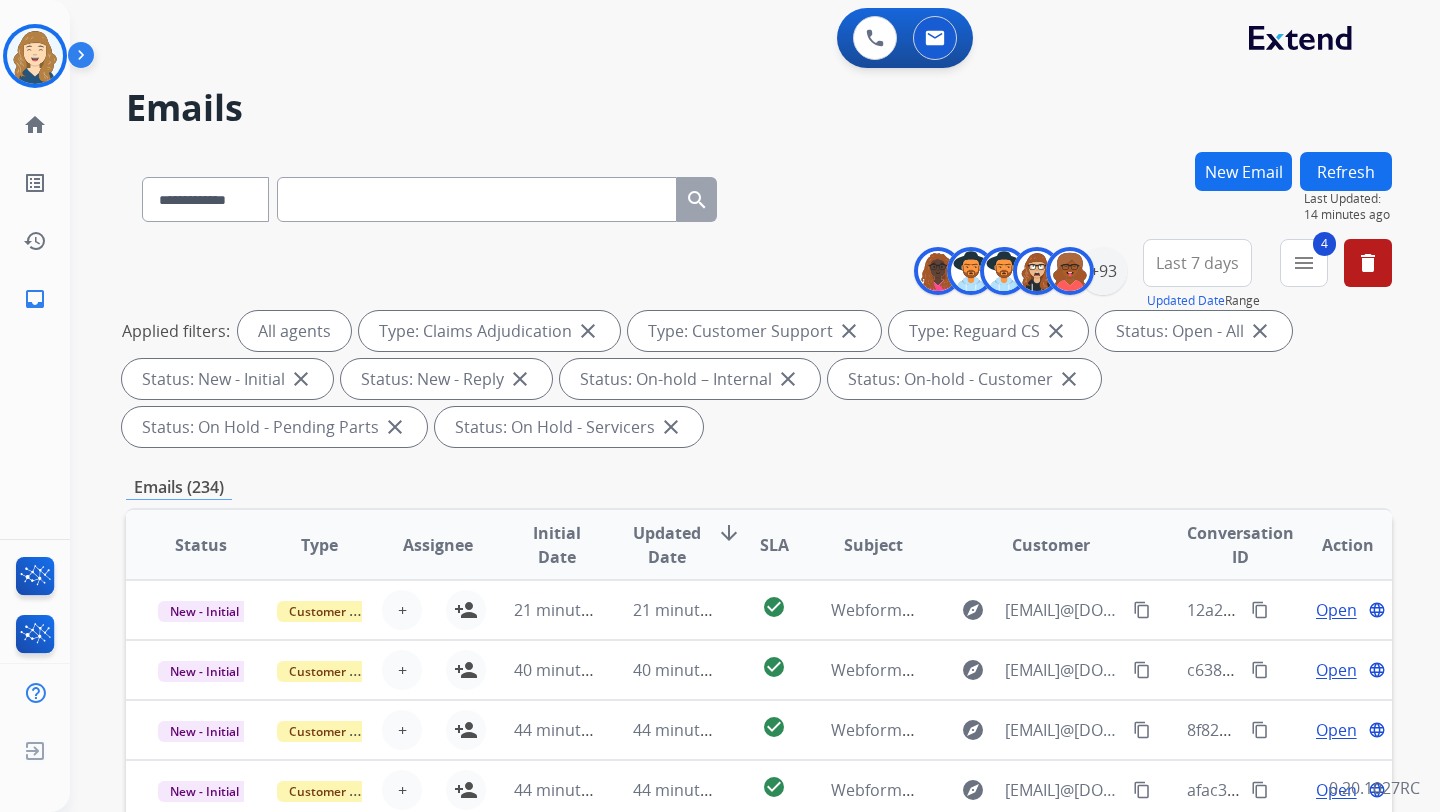 click on "**********" at bounding box center [1160, 275] 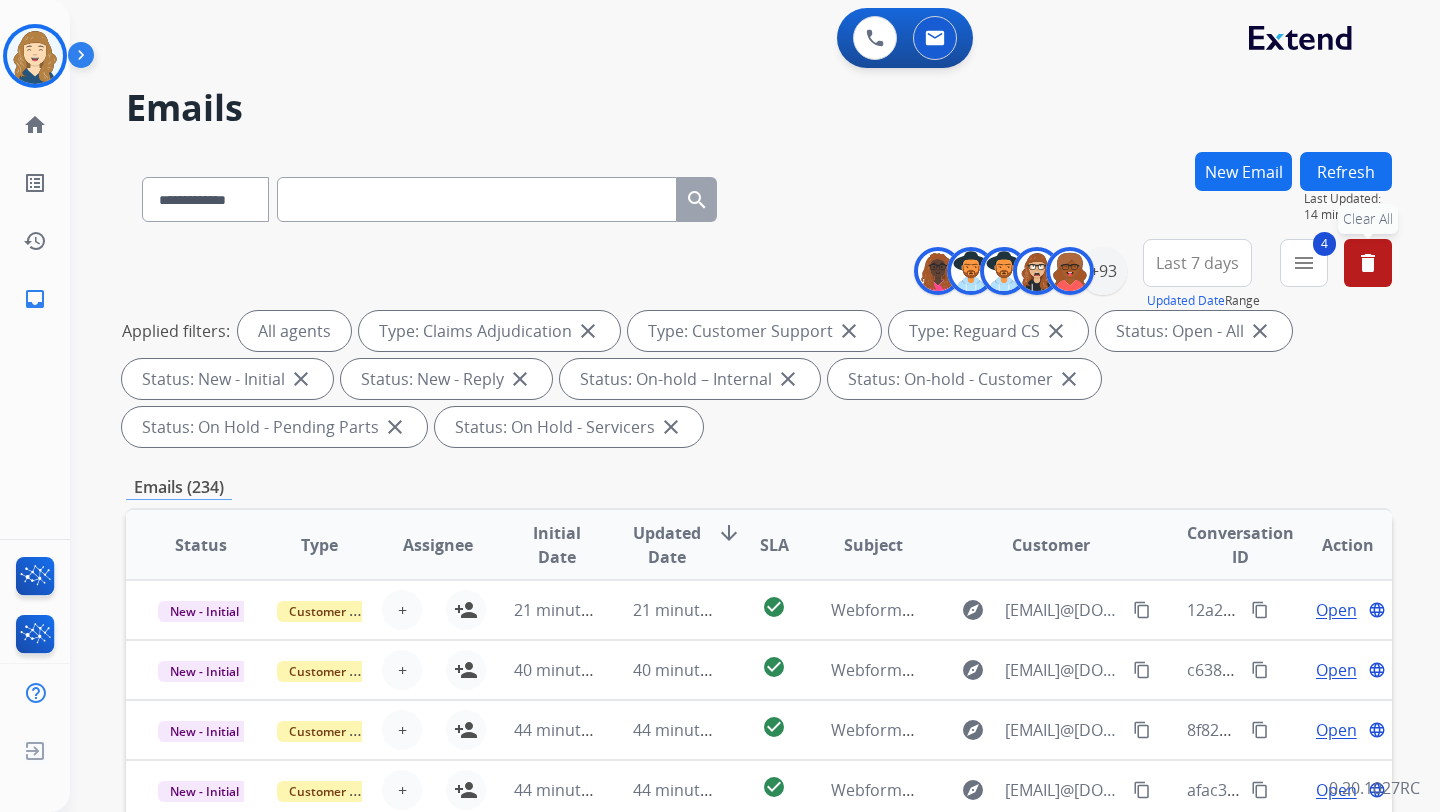 click on "delete" at bounding box center [1368, 263] 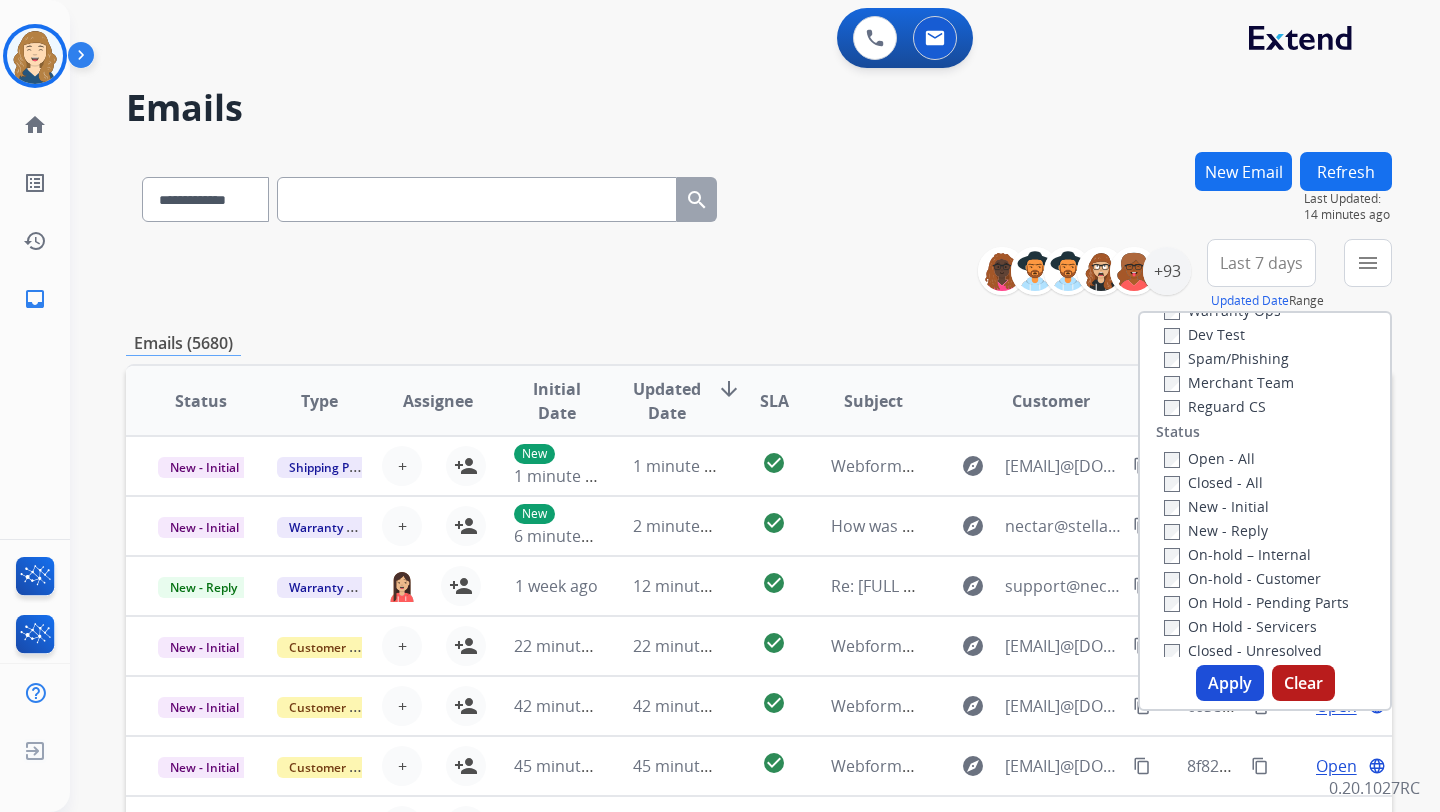 click on "**********" at bounding box center (759, 195) 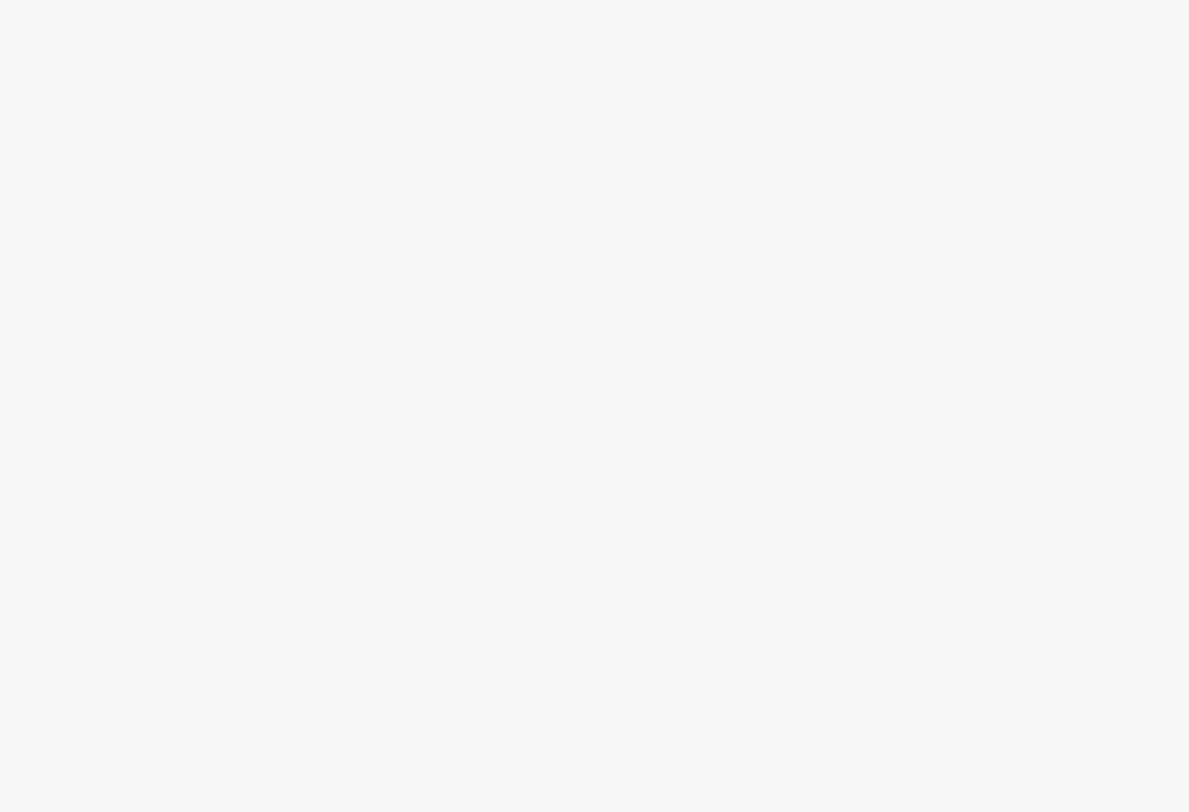 scroll, scrollTop: 0, scrollLeft: 0, axis: both 